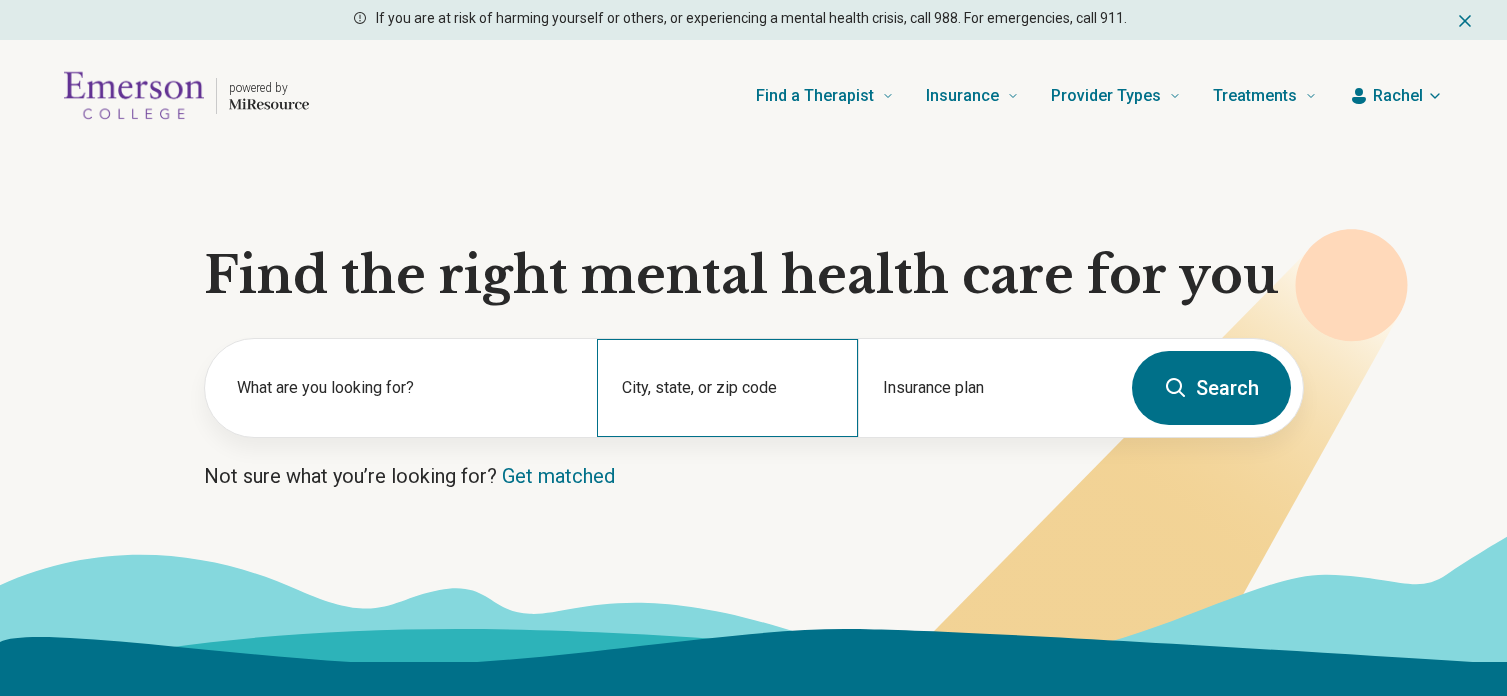scroll, scrollTop: 0, scrollLeft: 0, axis: both 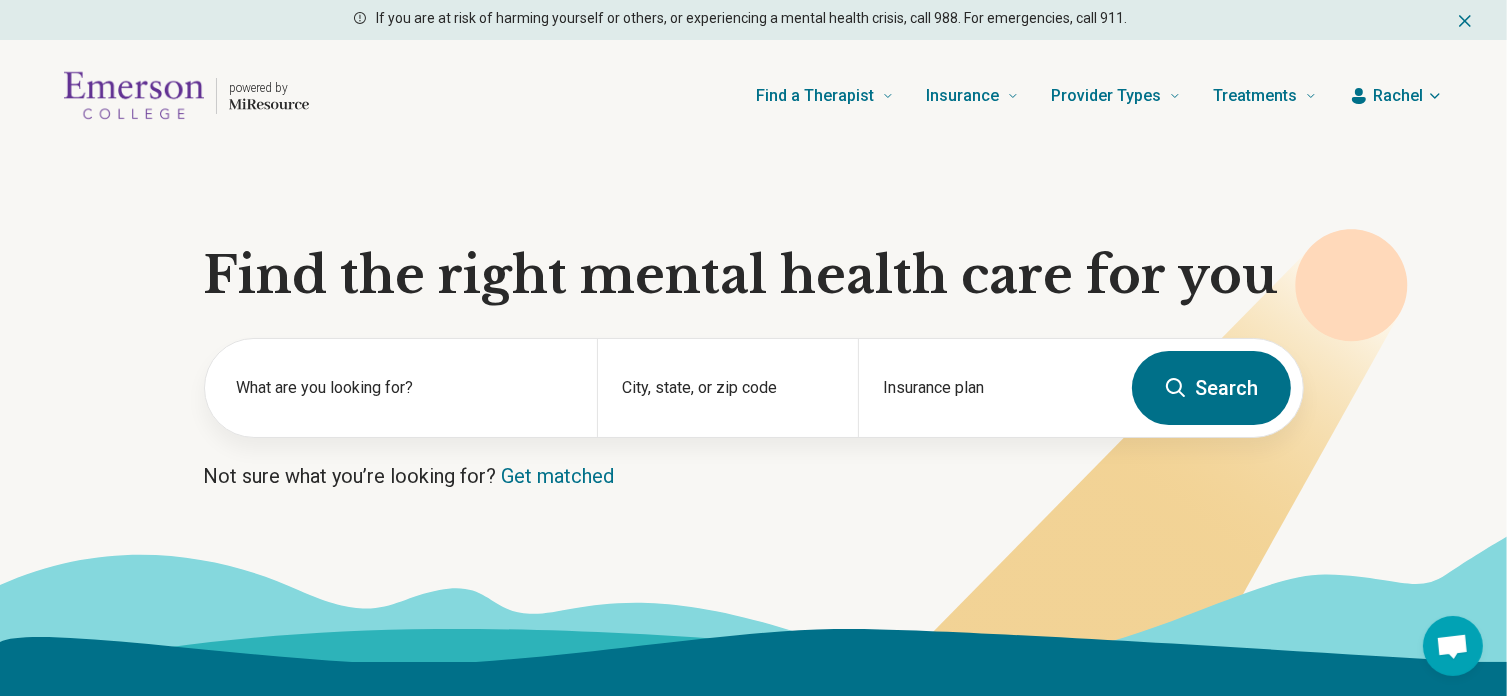 click on "Rachel" at bounding box center [1398, 96] 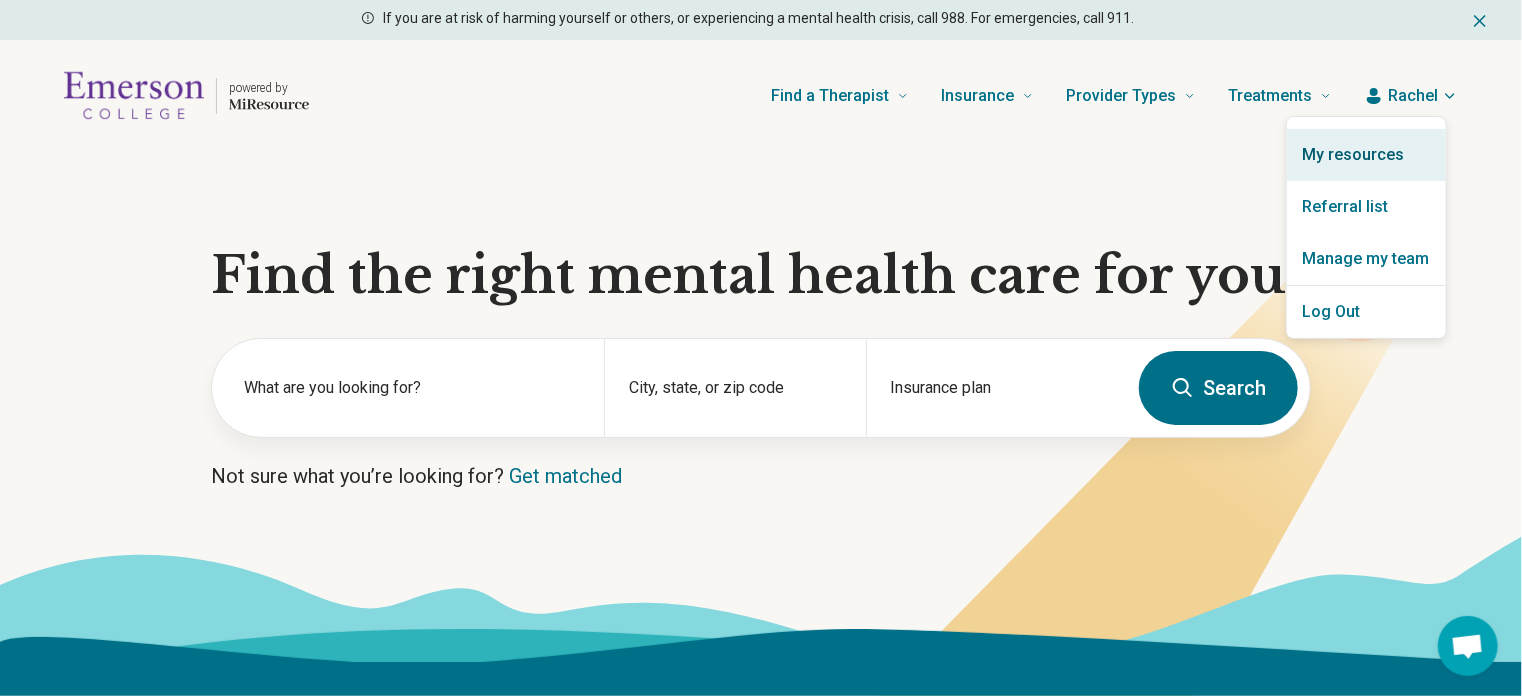 click on "My resources" at bounding box center (1366, 155) 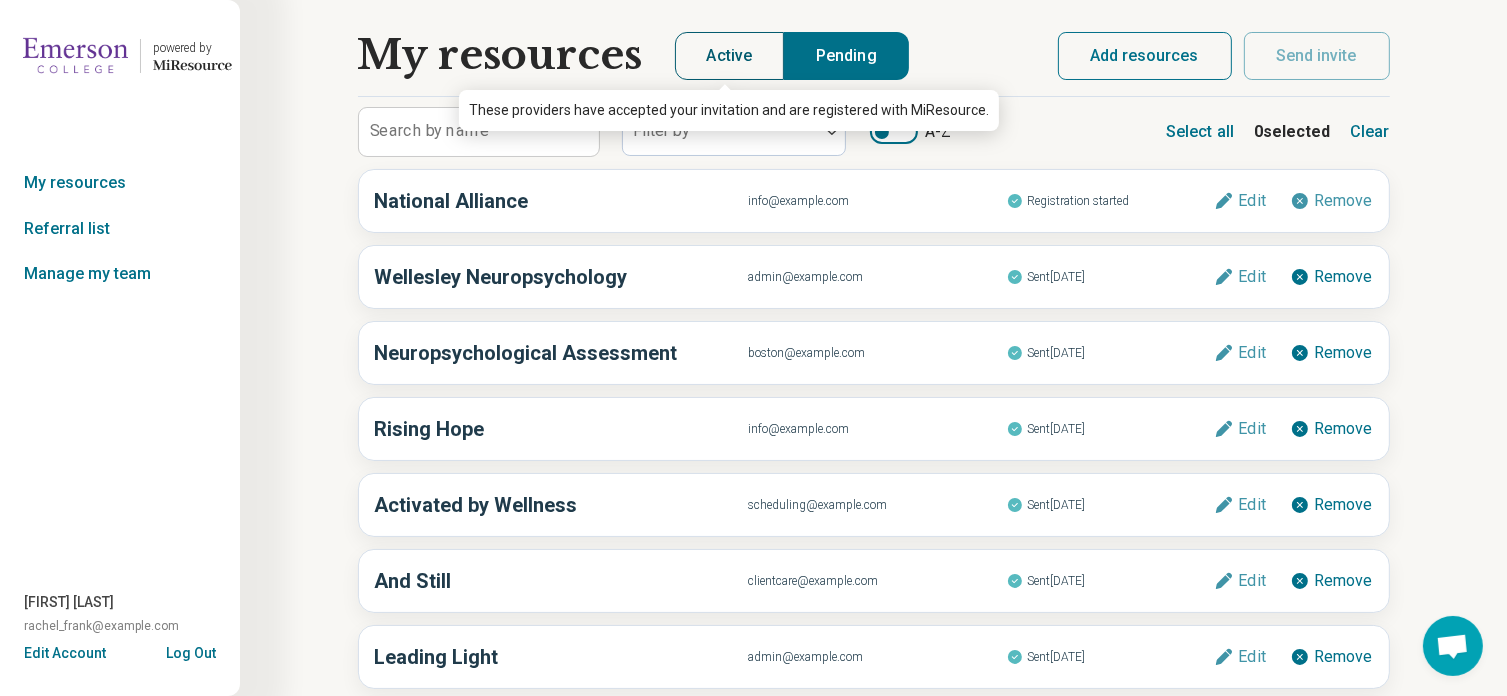 click on "Active" at bounding box center (730, 56) 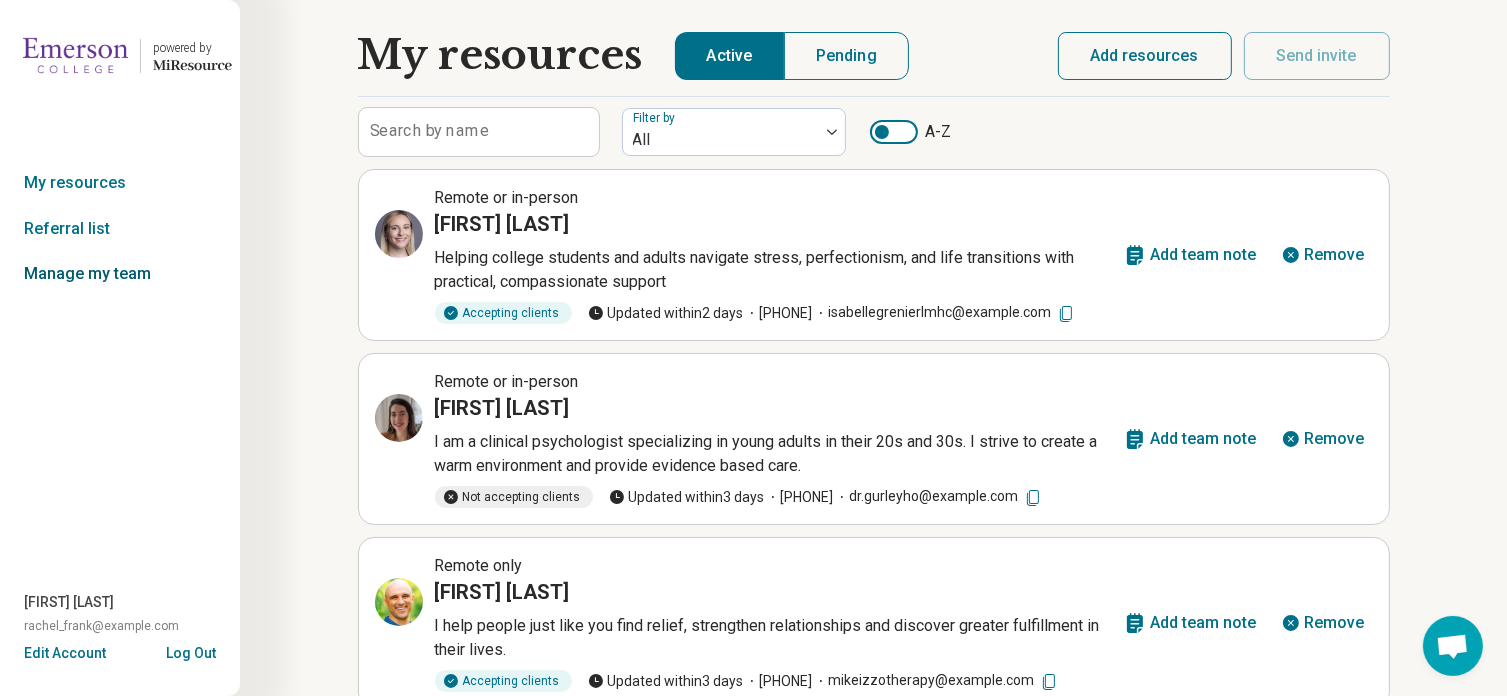 click on "Manage my team" at bounding box center [120, 274] 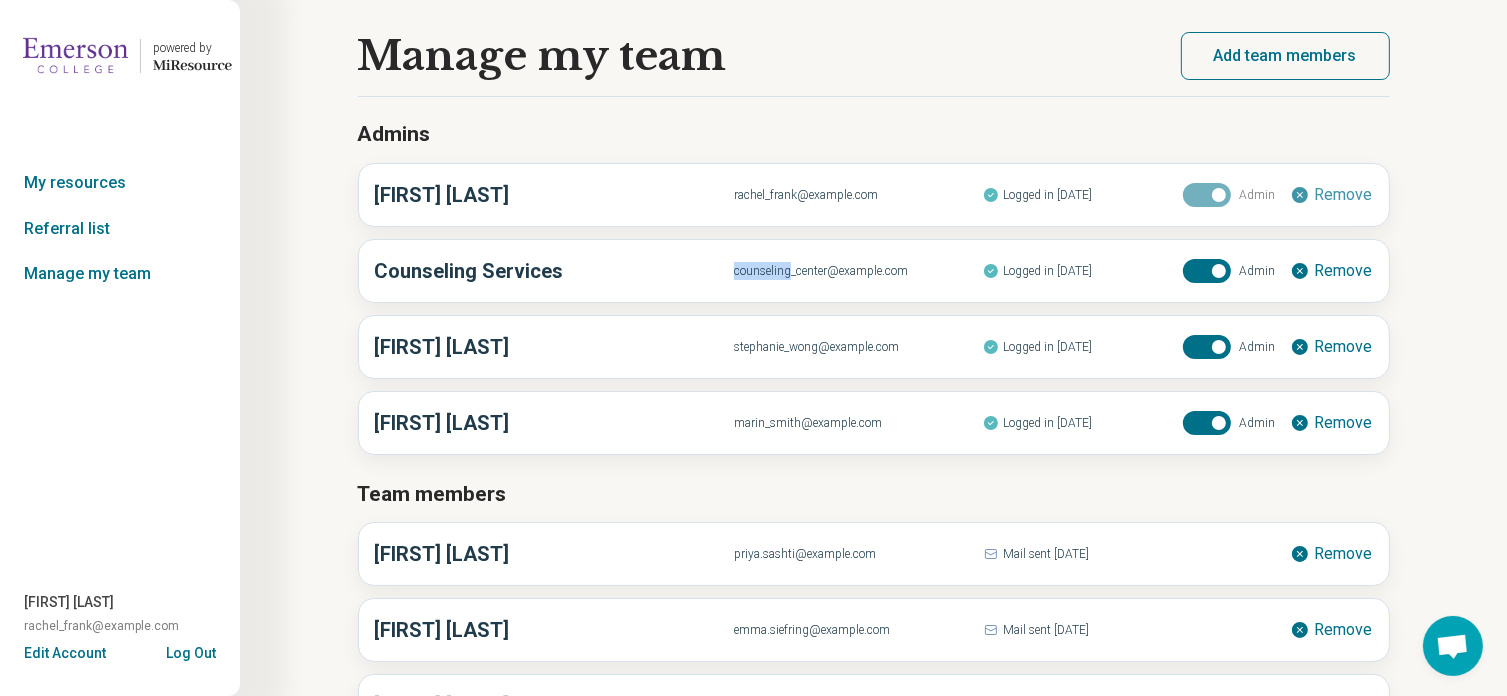 drag, startPoint x: 585, startPoint y: 263, endPoint x: 791, endPoint y: 273, distance: 206.24257 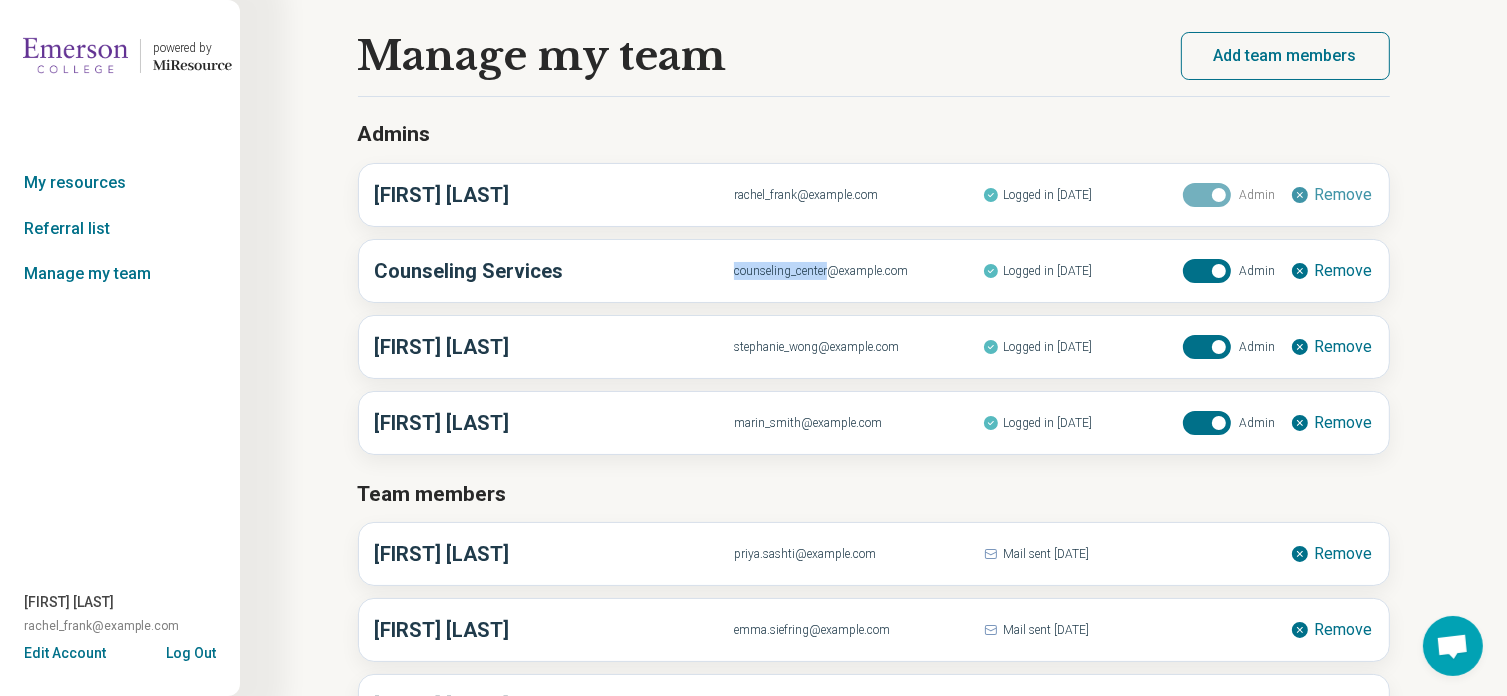 click on "counseling_center@emerson.edu" at bounding box center [859, 271] 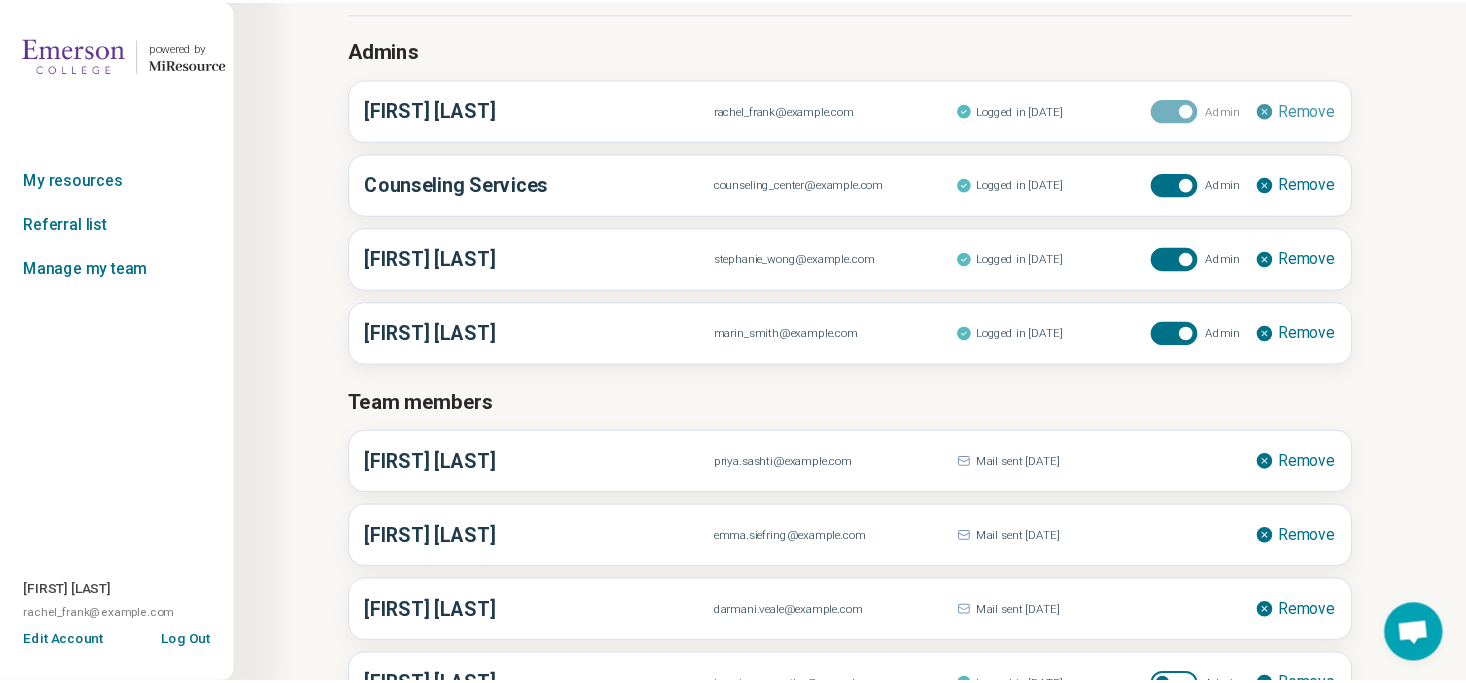 scroll, scrollTop: 0, scrollLeft: 0, axis: both 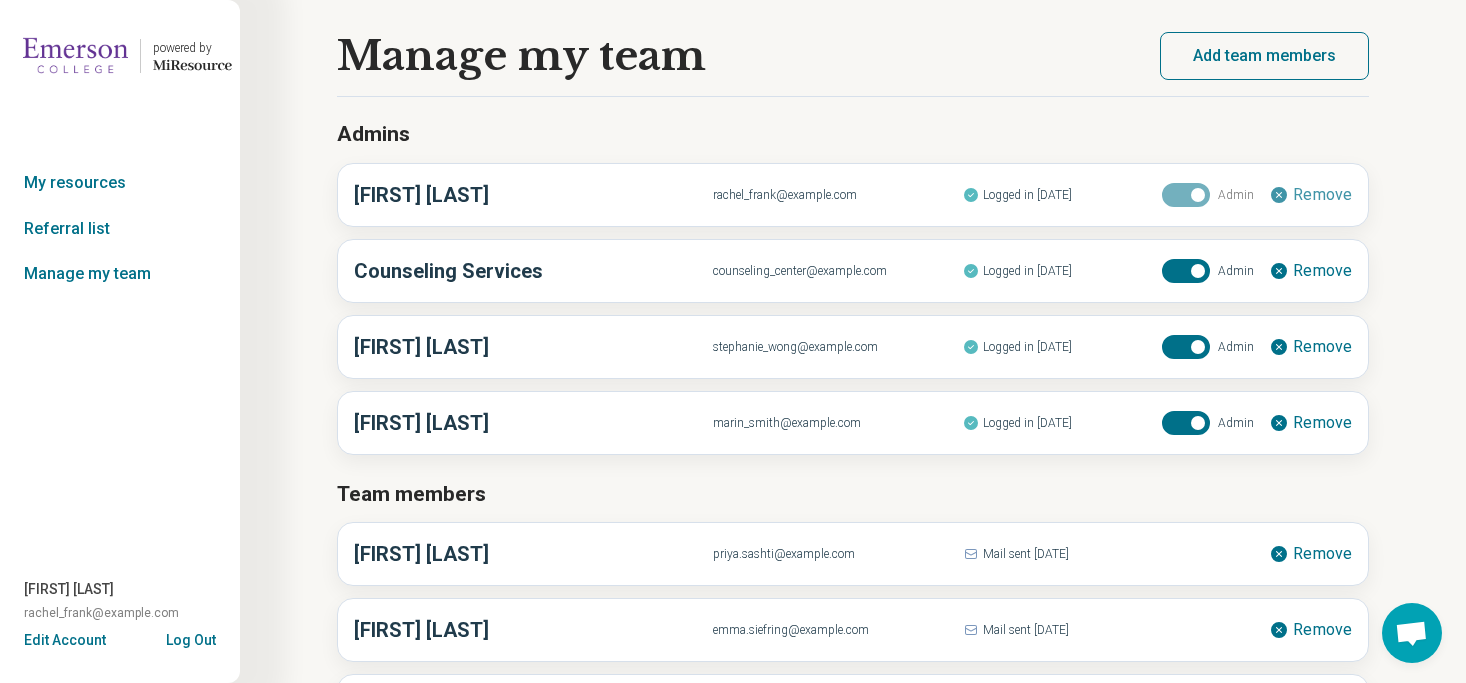 click on "Log Out" at bounding box center (191, 638) 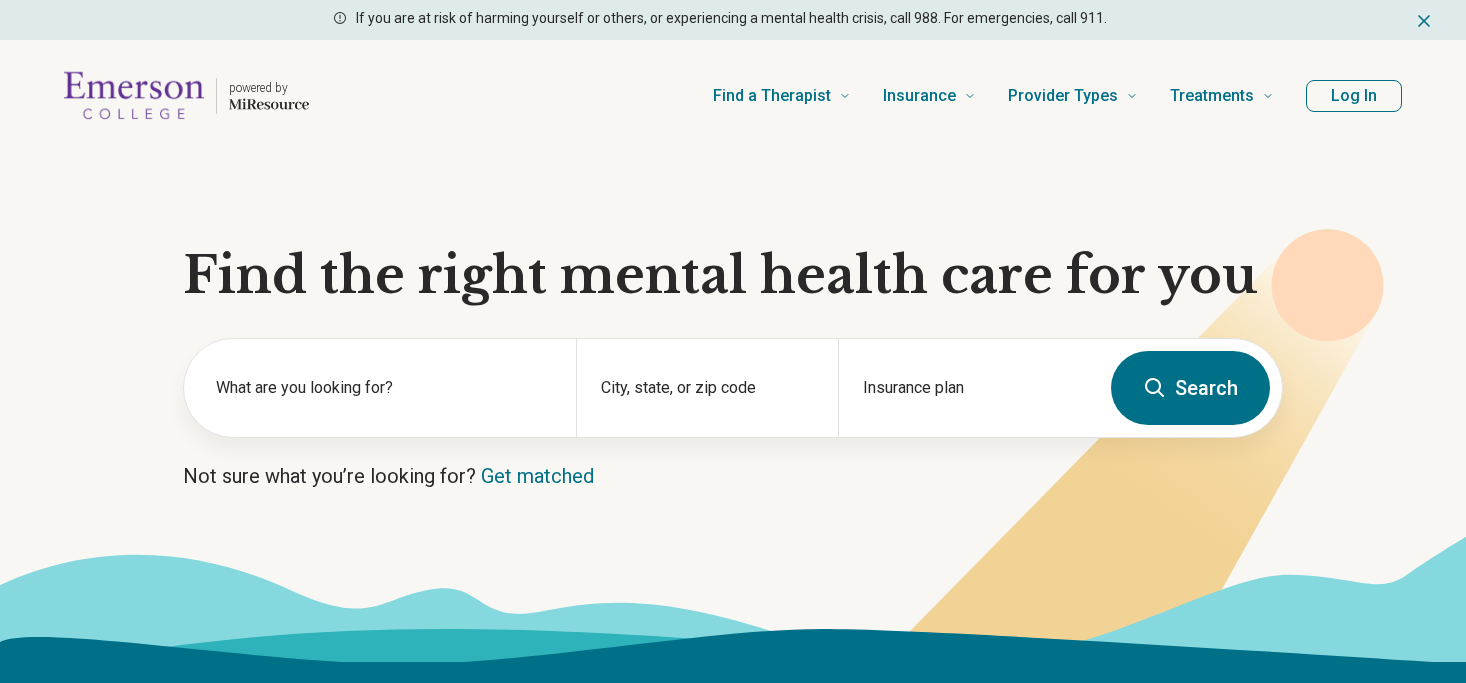 type 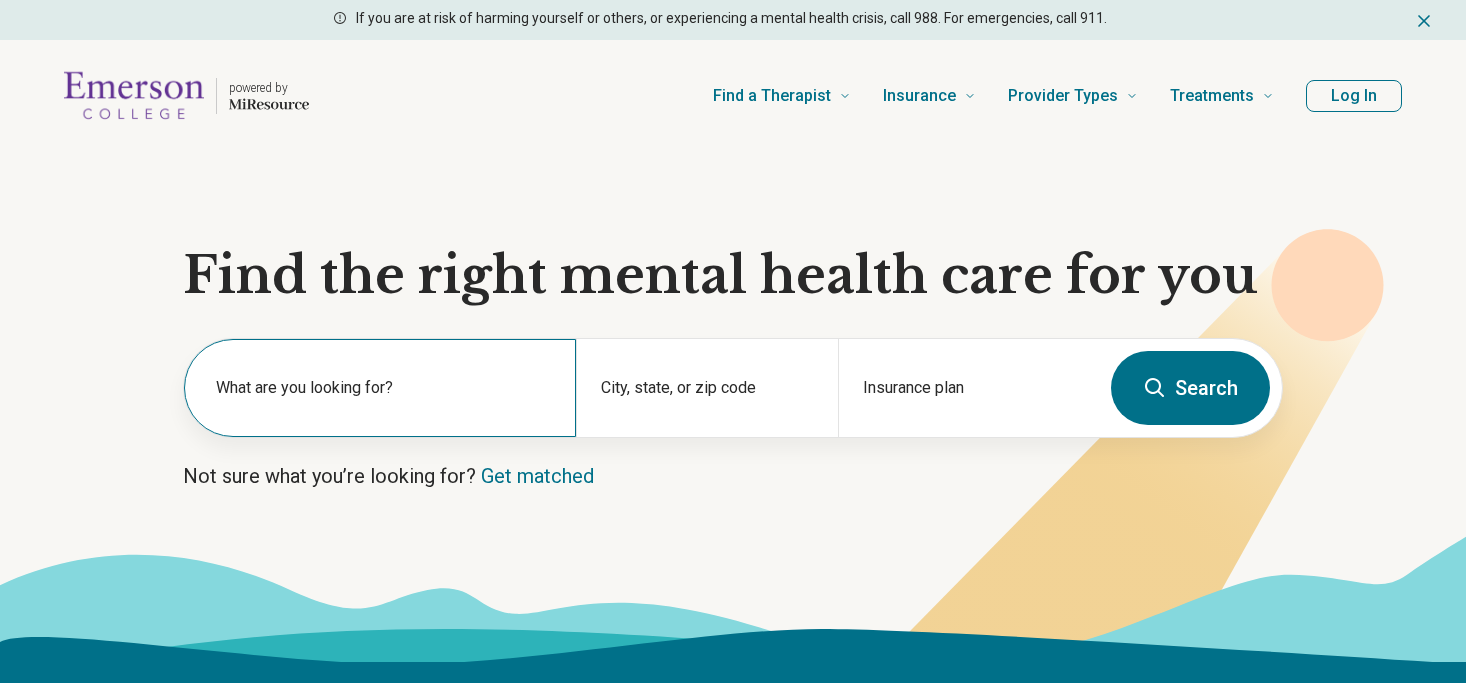 scroll, scrollTop: 0, scrollLeft: 0, axis: both 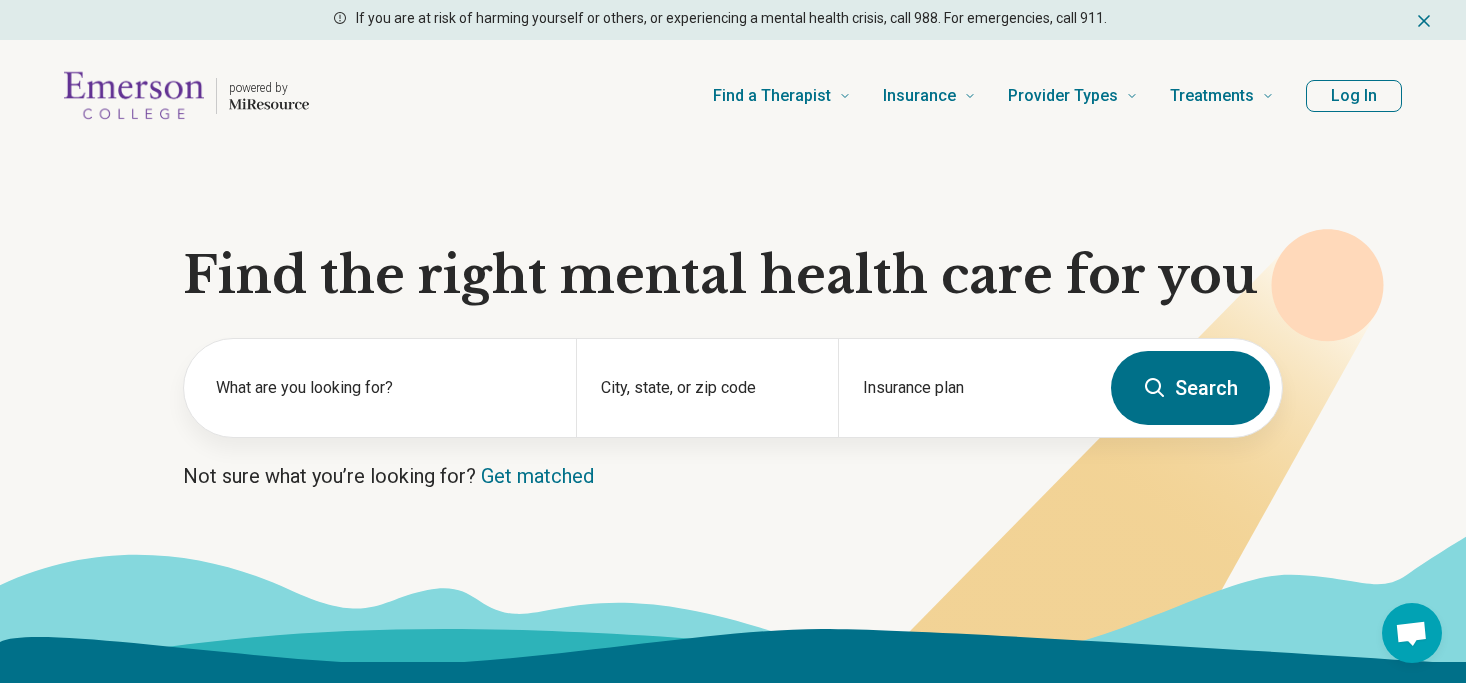 click on "Log In" at bounding box center [1354, 96] 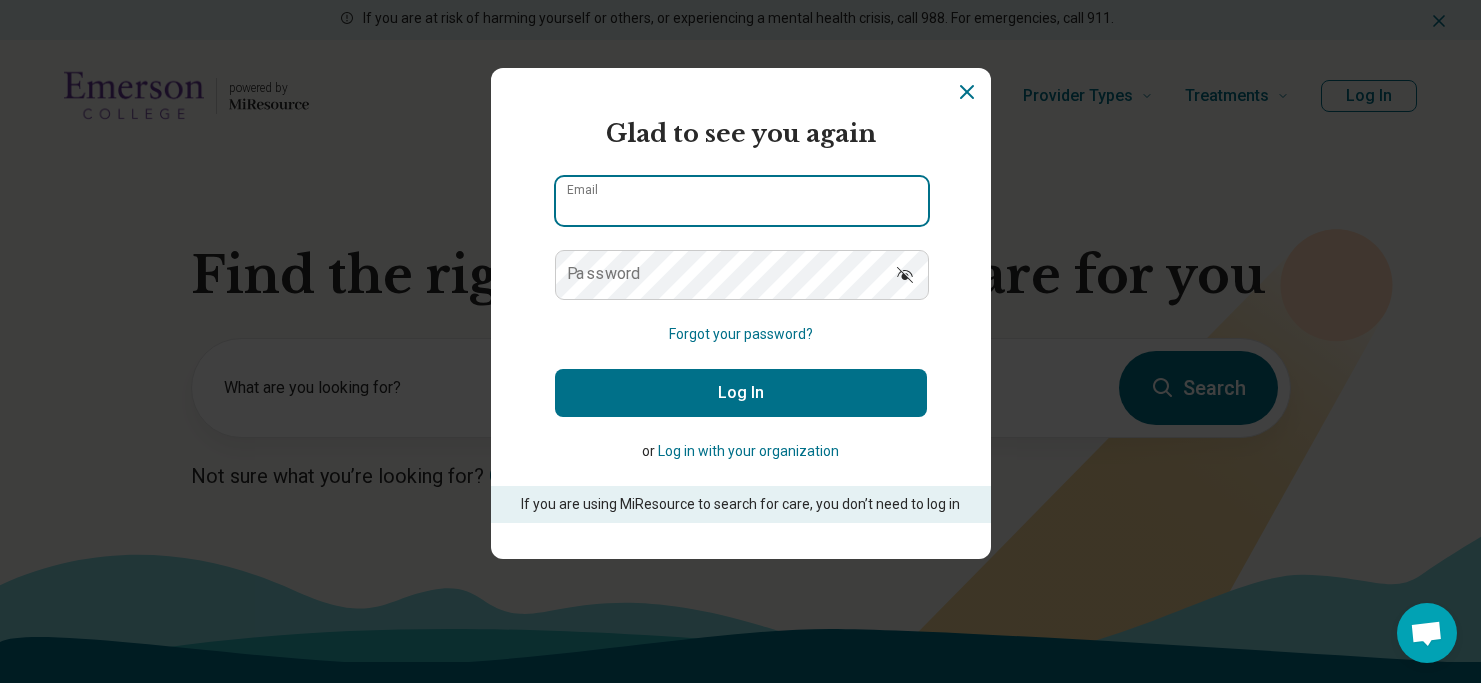 type on "**********" 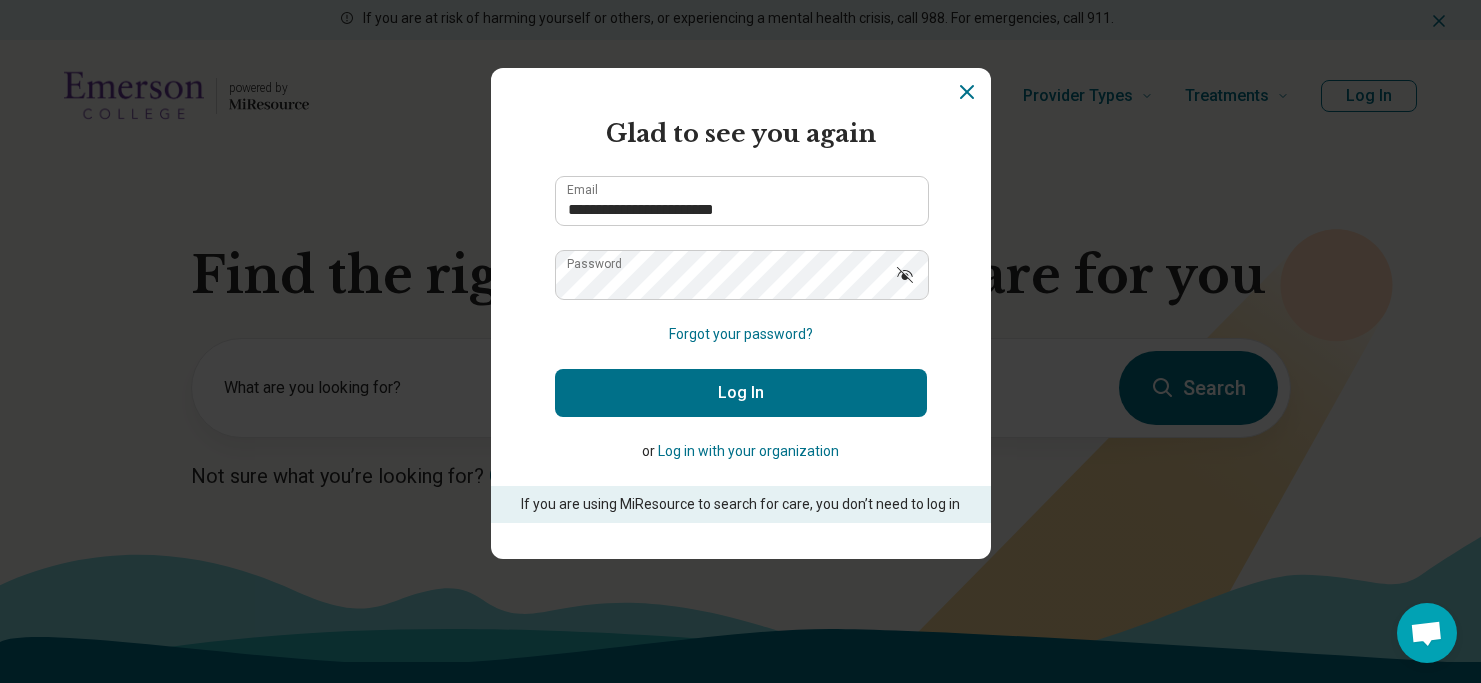 click on "Log In" at bounding box center [741, 393] 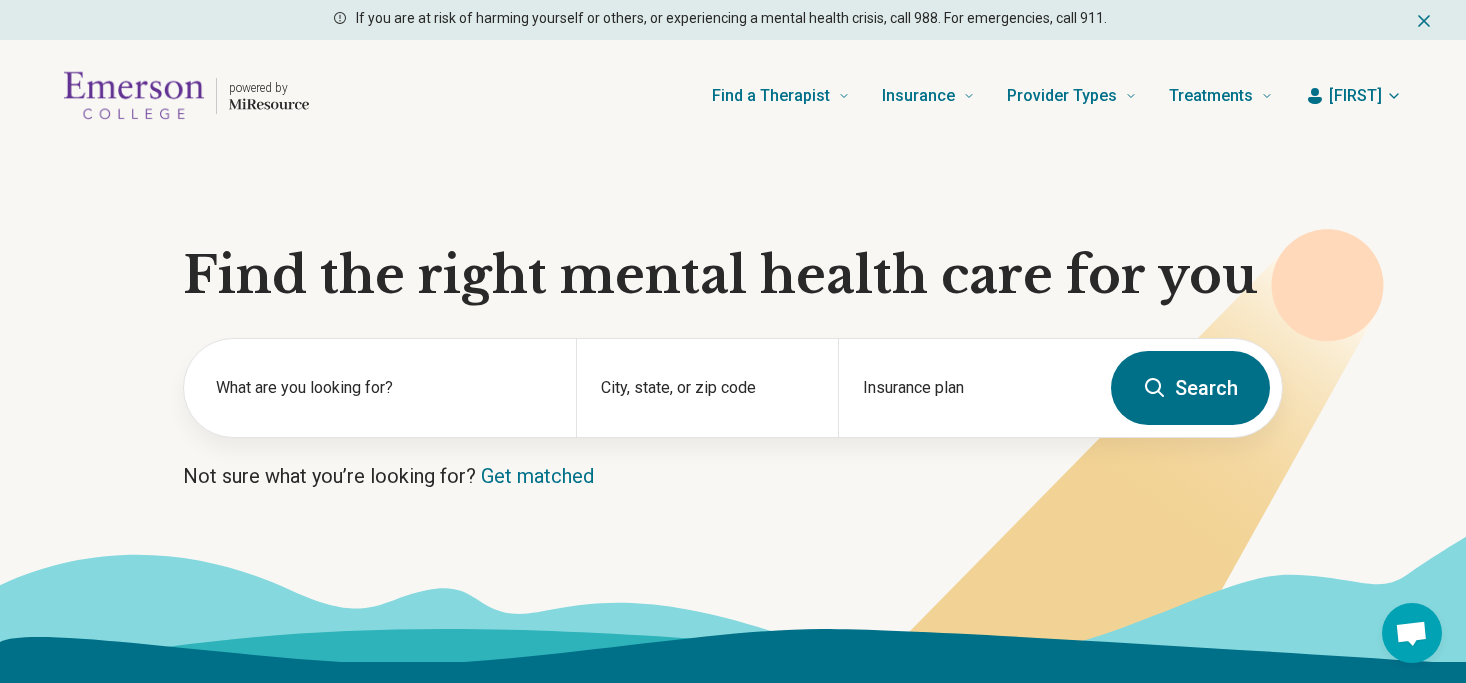 click on "Rachel" at bounding box center [1355, 96] 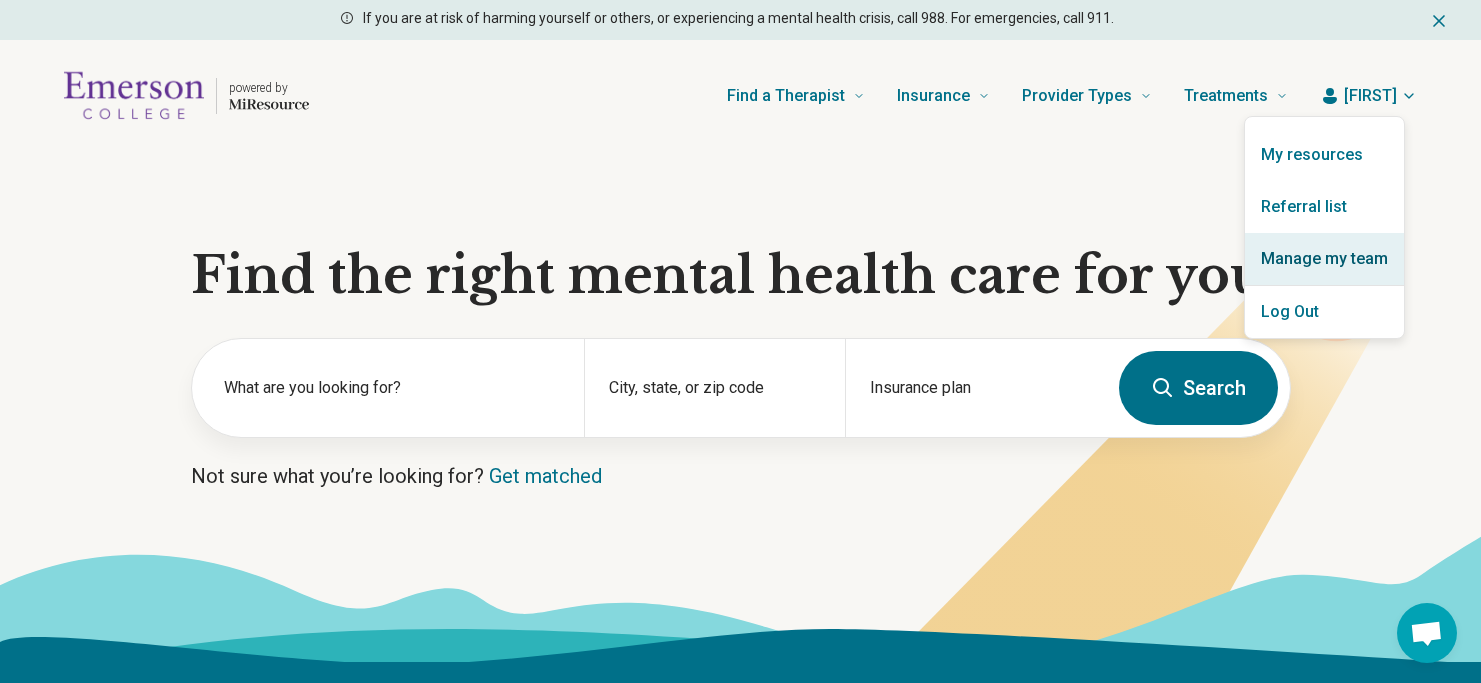 click on "Manage my team" at bounding box center (1324, 259) 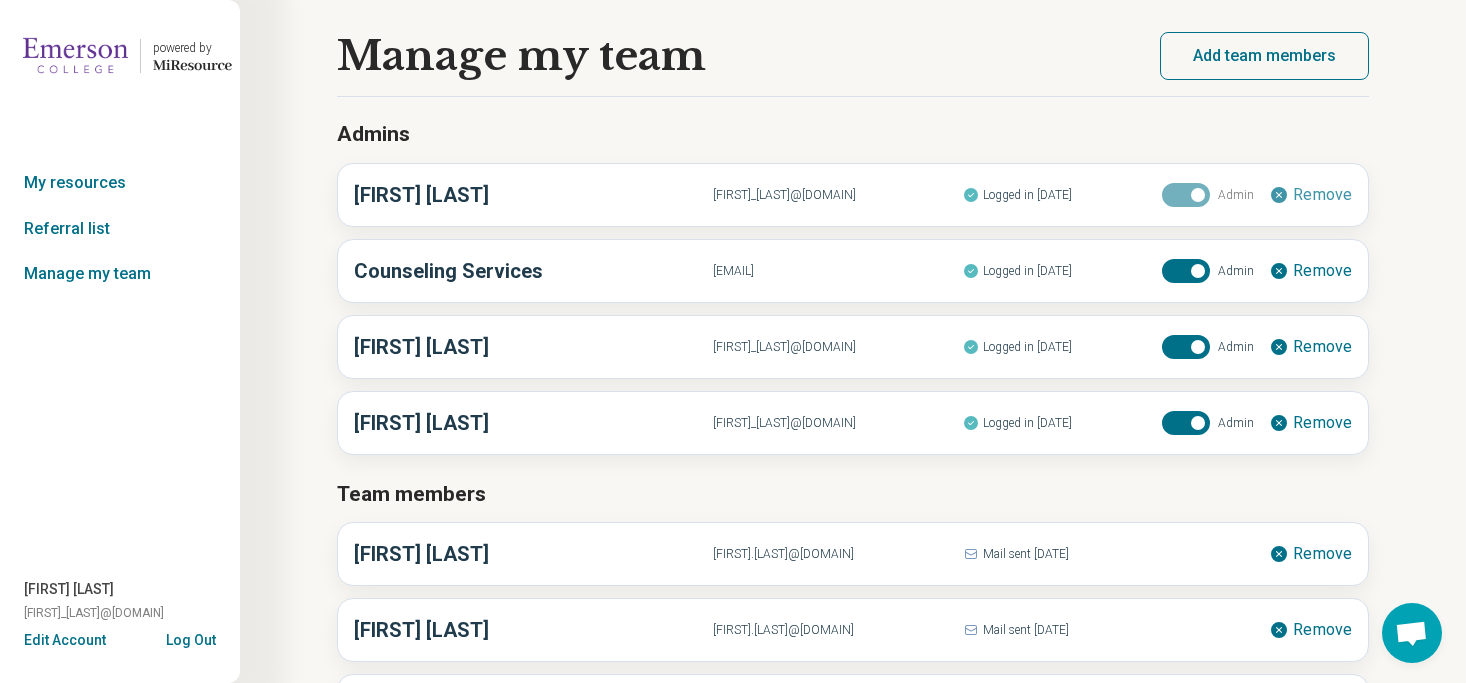 click on "Add team members" at bounding box center (1264, 56) 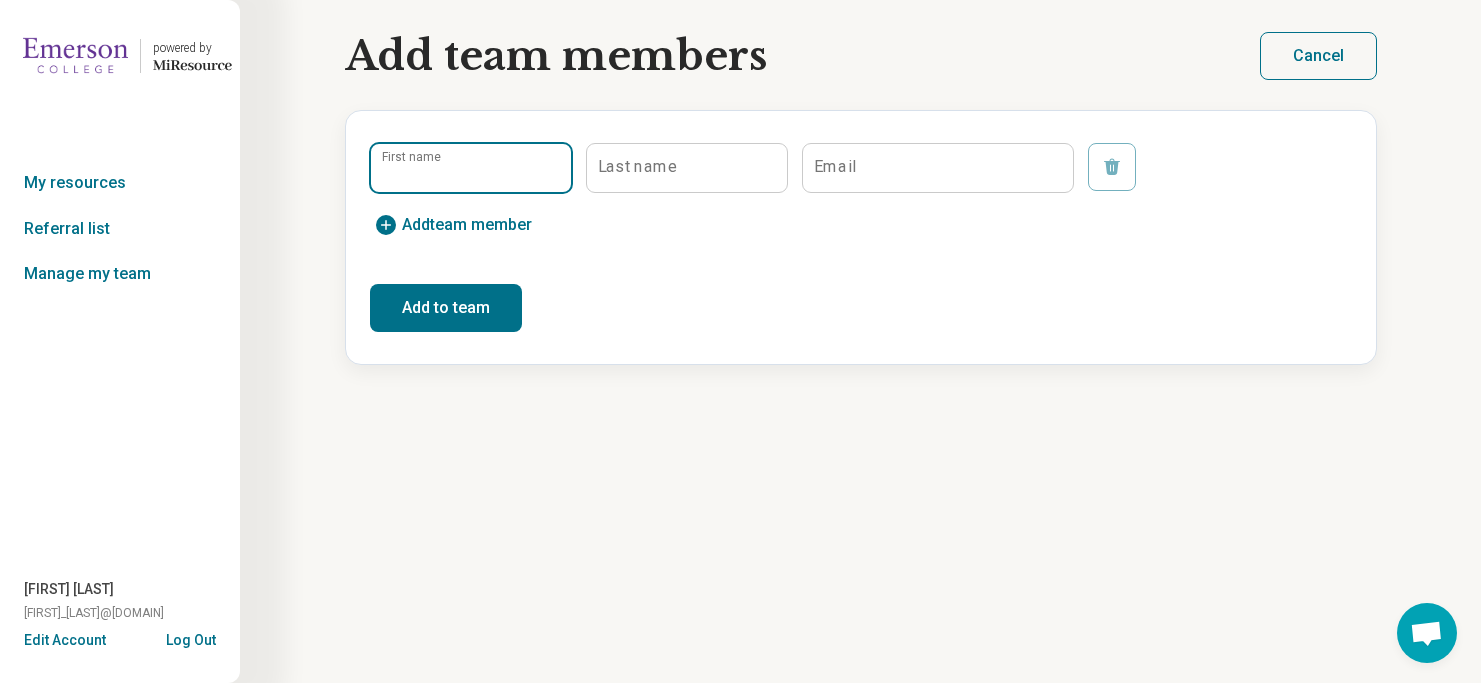 click on "First name" at bounding box center [471, 168] 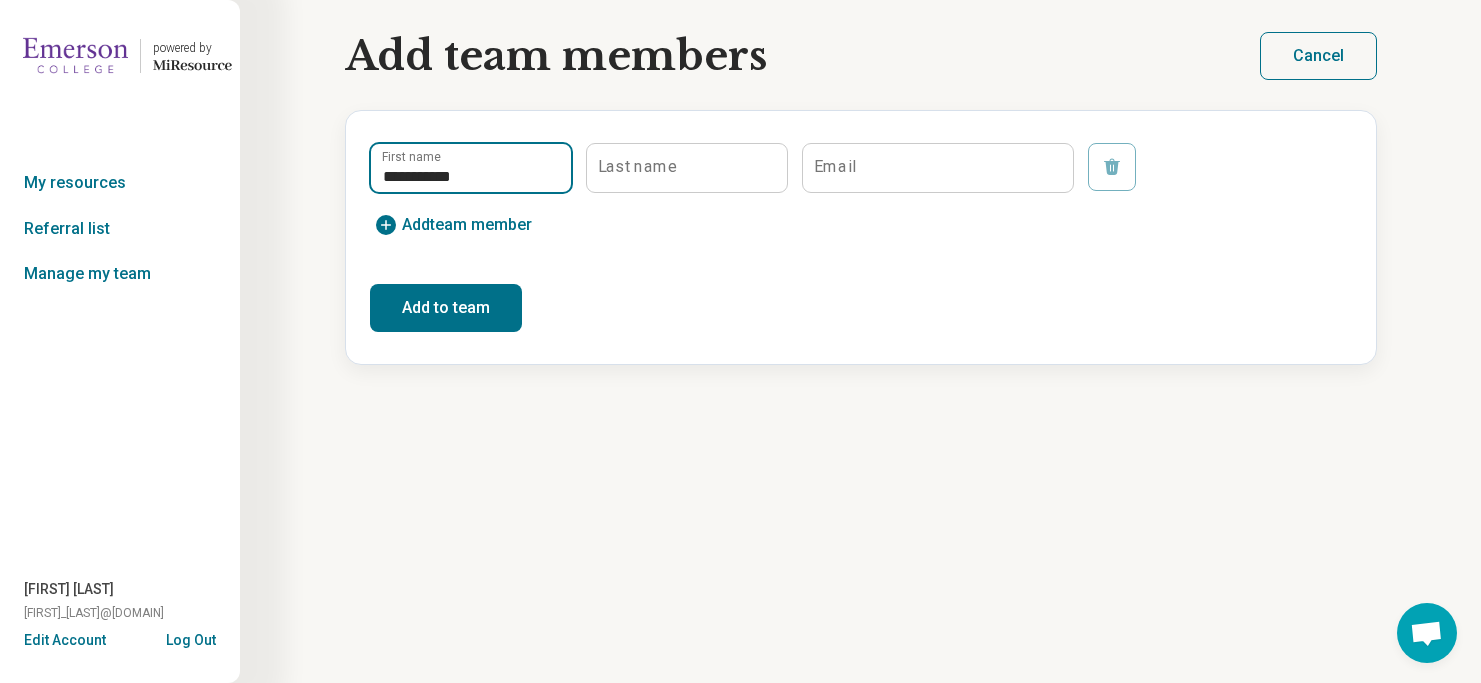 type on "**********" 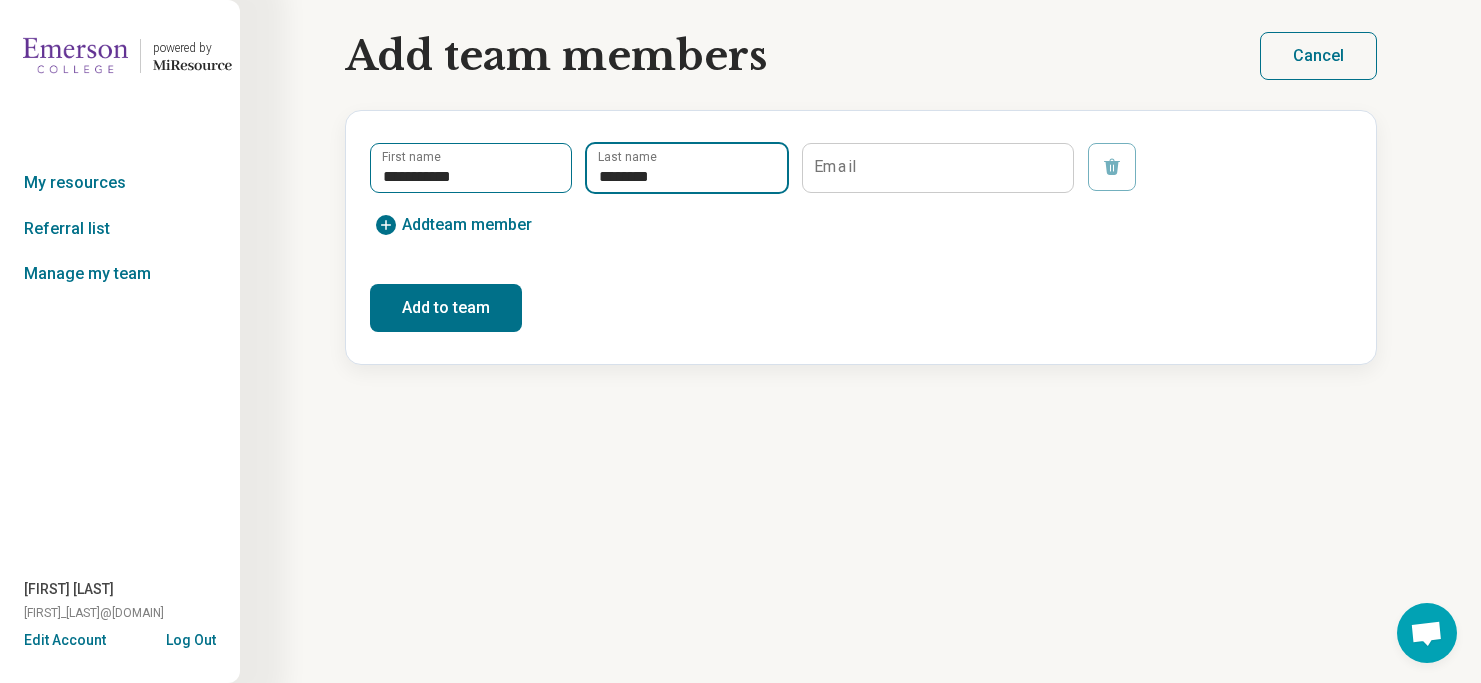 type on "********" 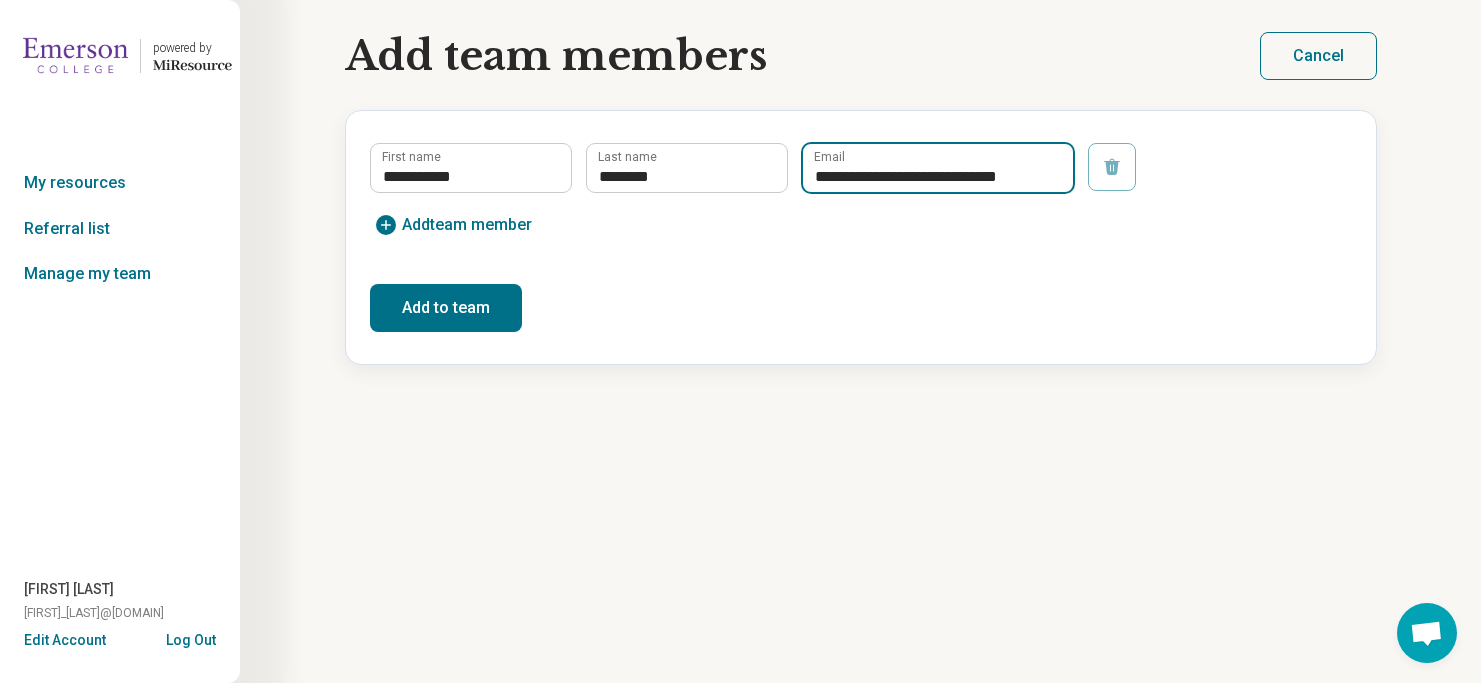 type on "**********" 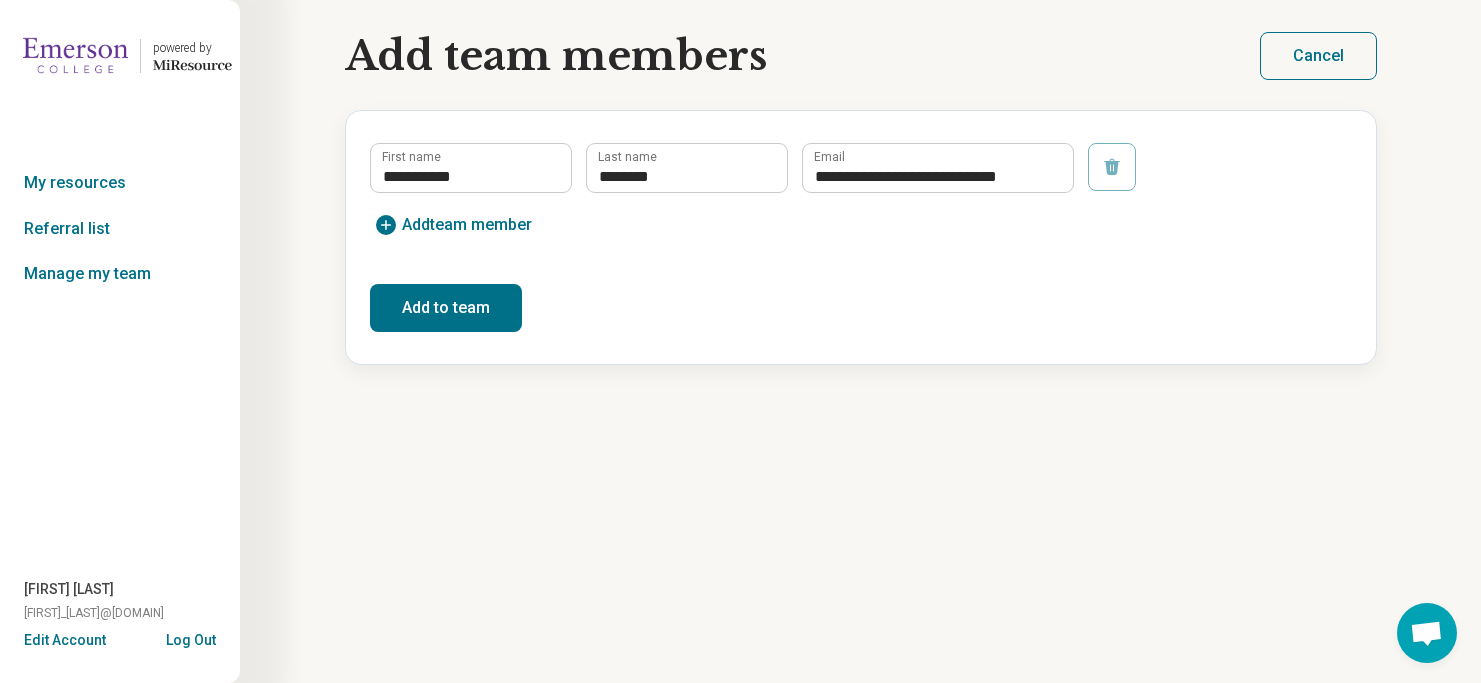 click on "Add to team" at bounding box center (446, 308) 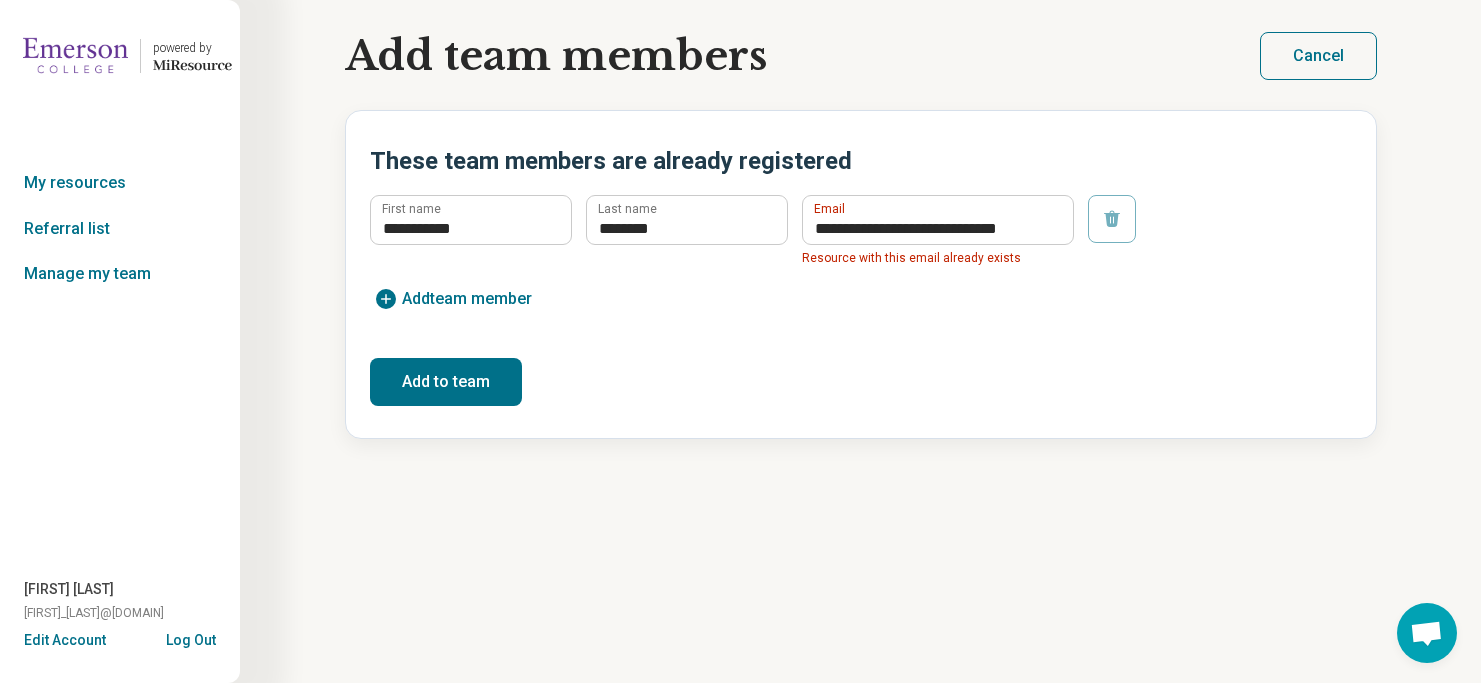 click on "Cancel" at bounding box center [1318, 56] 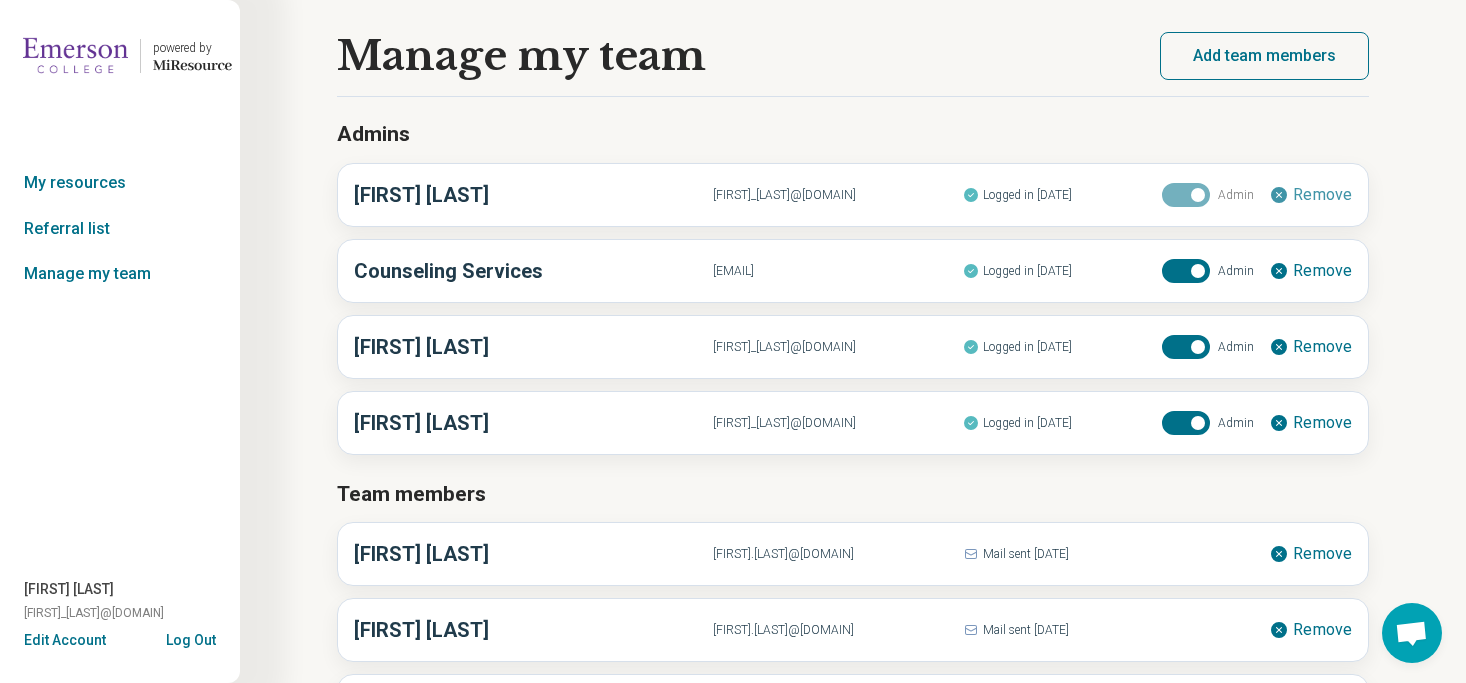 click on "Log Out" at bounding box center [191, 638] 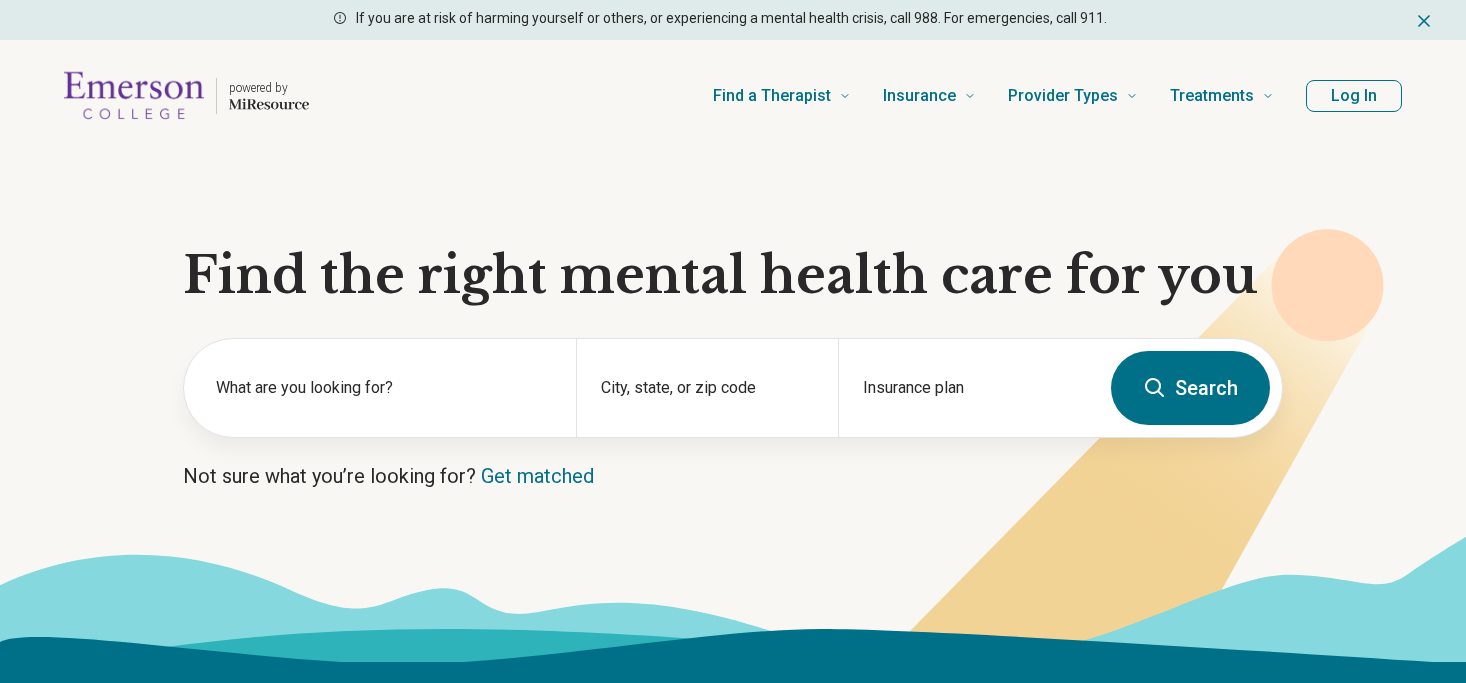 scroll, scrollTop: 0, scrollLeft: 0, axis: both 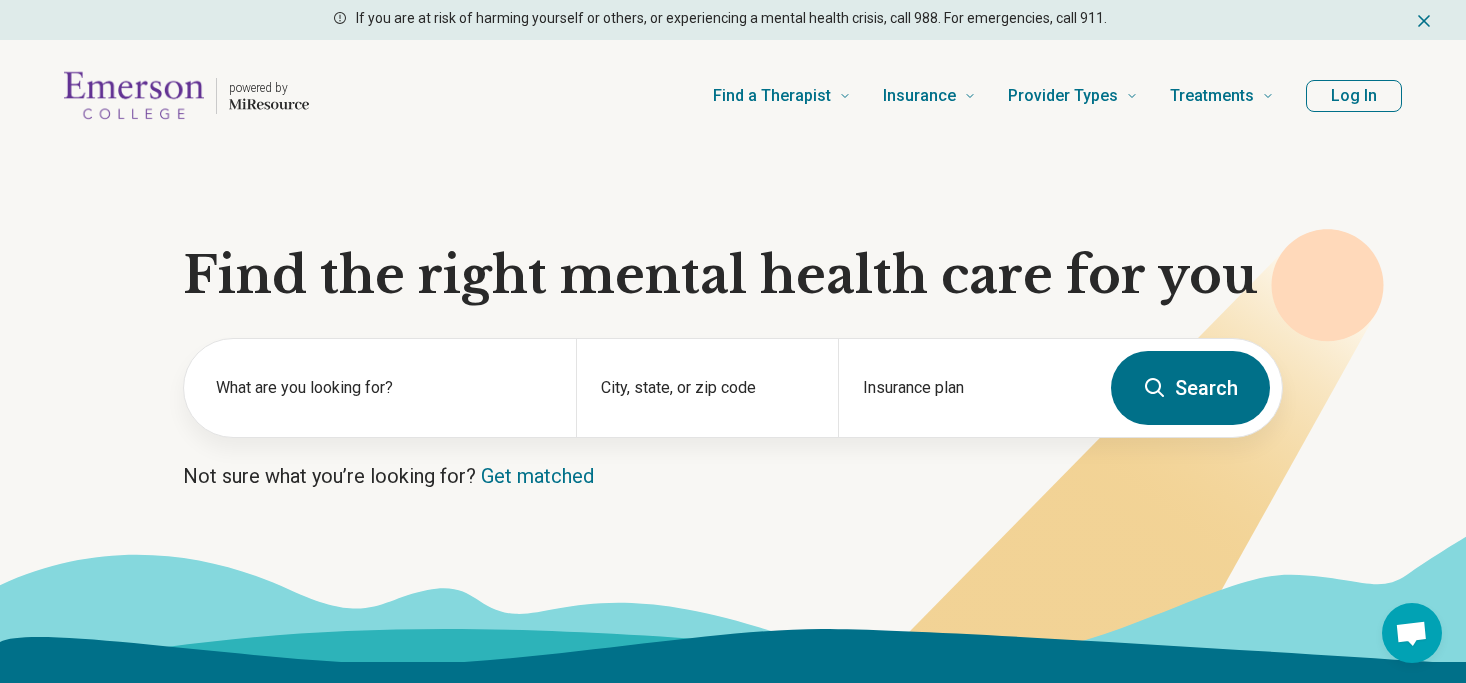 click on "Log In" at bounding box center (1354, 96) 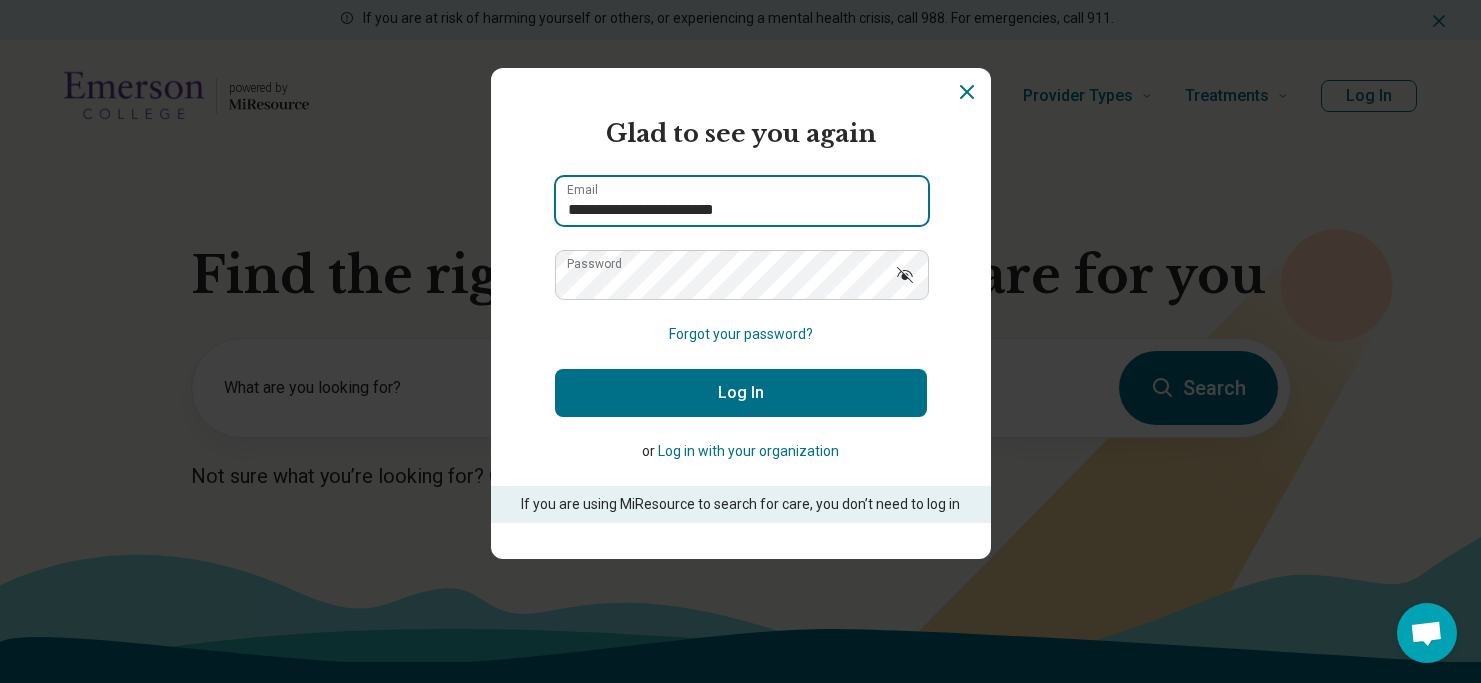 click on "**********" at bounding box center (742, 201) 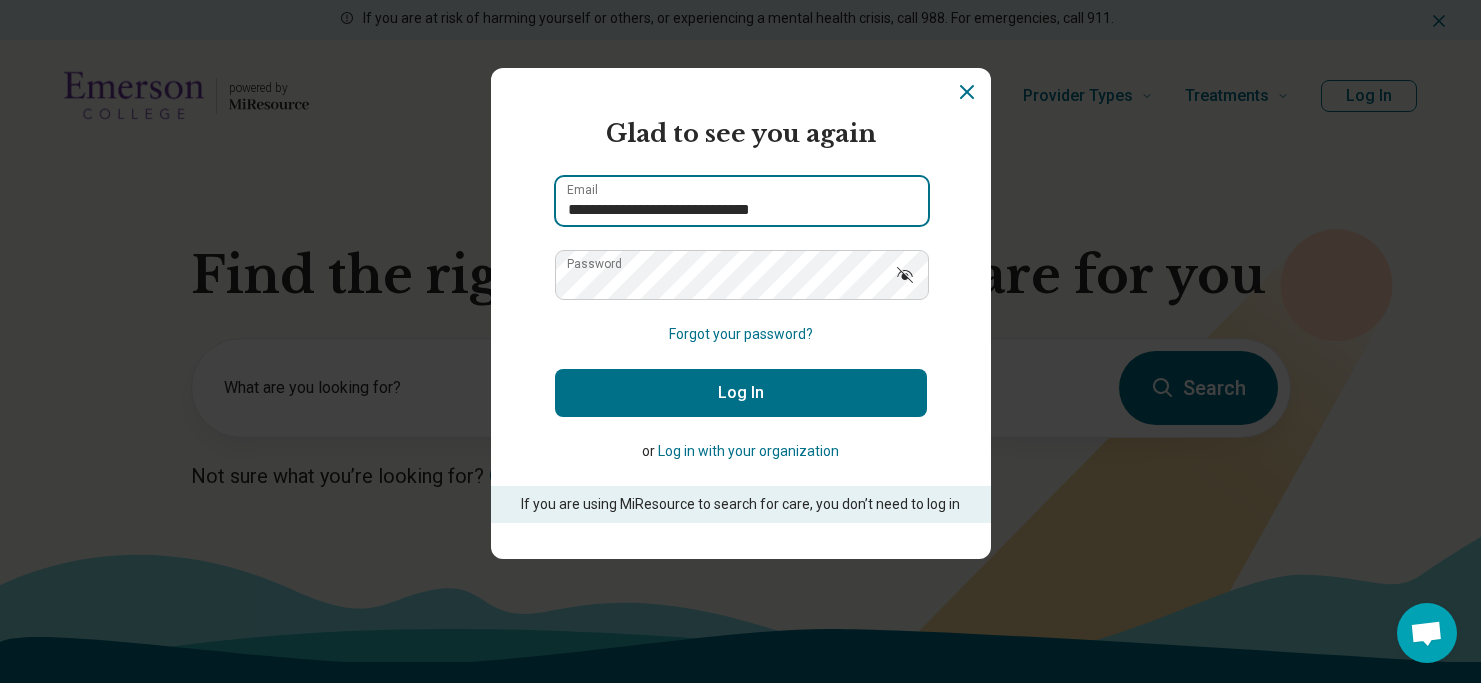 type on "**********" 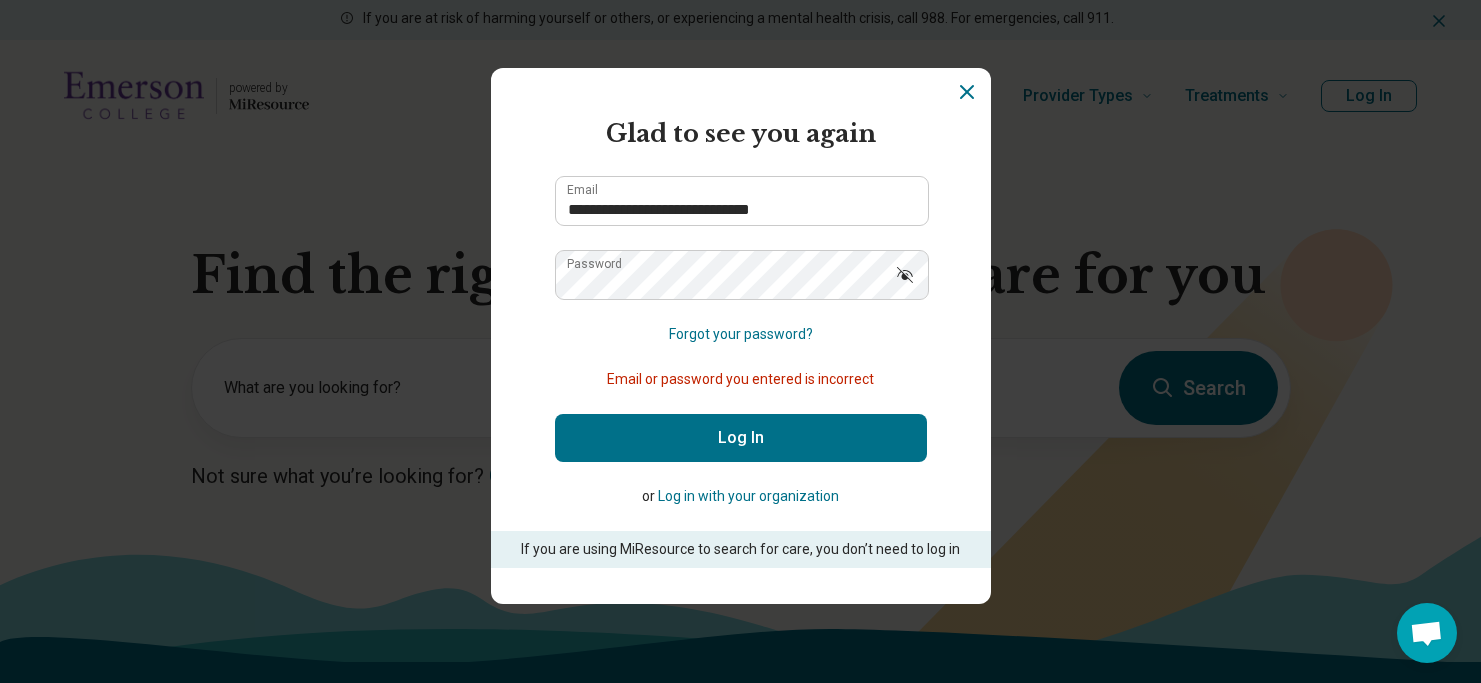 click on "**********" at bounding box center (741, 342) 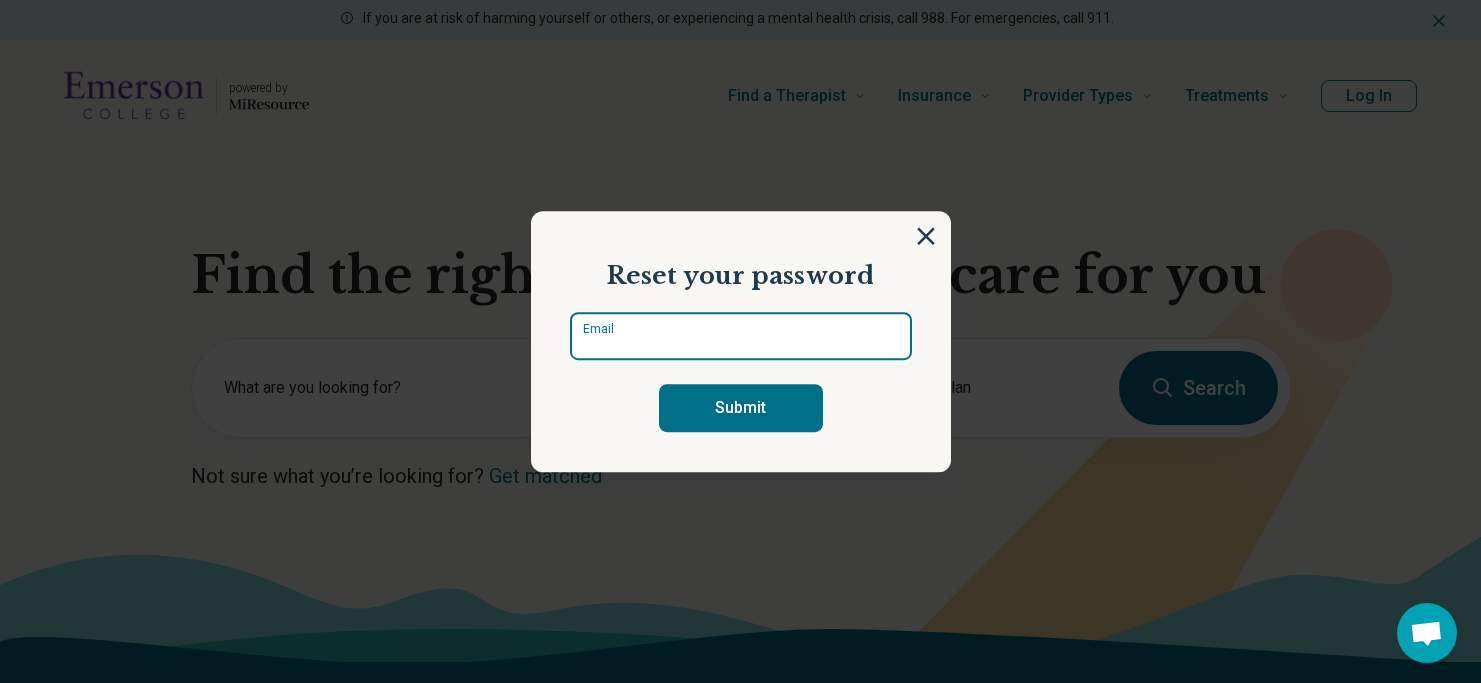 click on "Email" at bounding box center (741, 336) 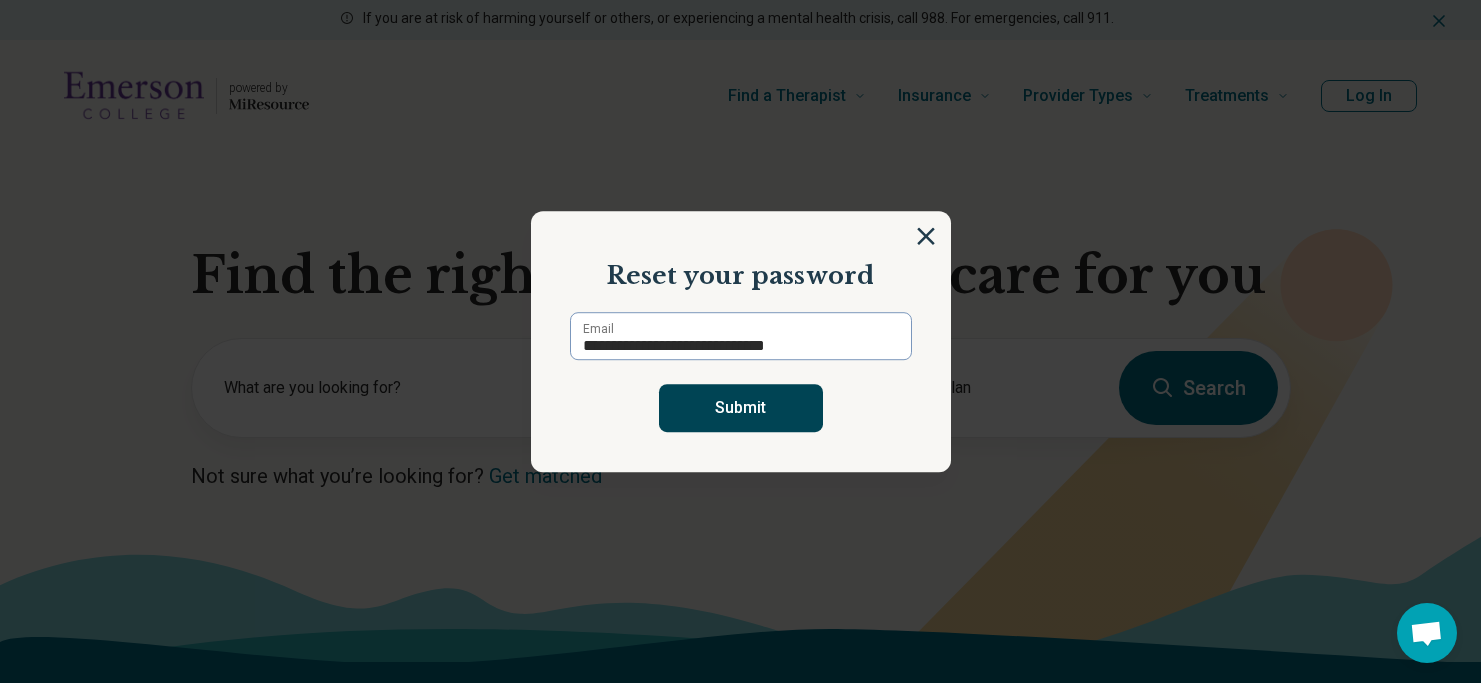 click on "Submit" at bounding box center [741, 408] 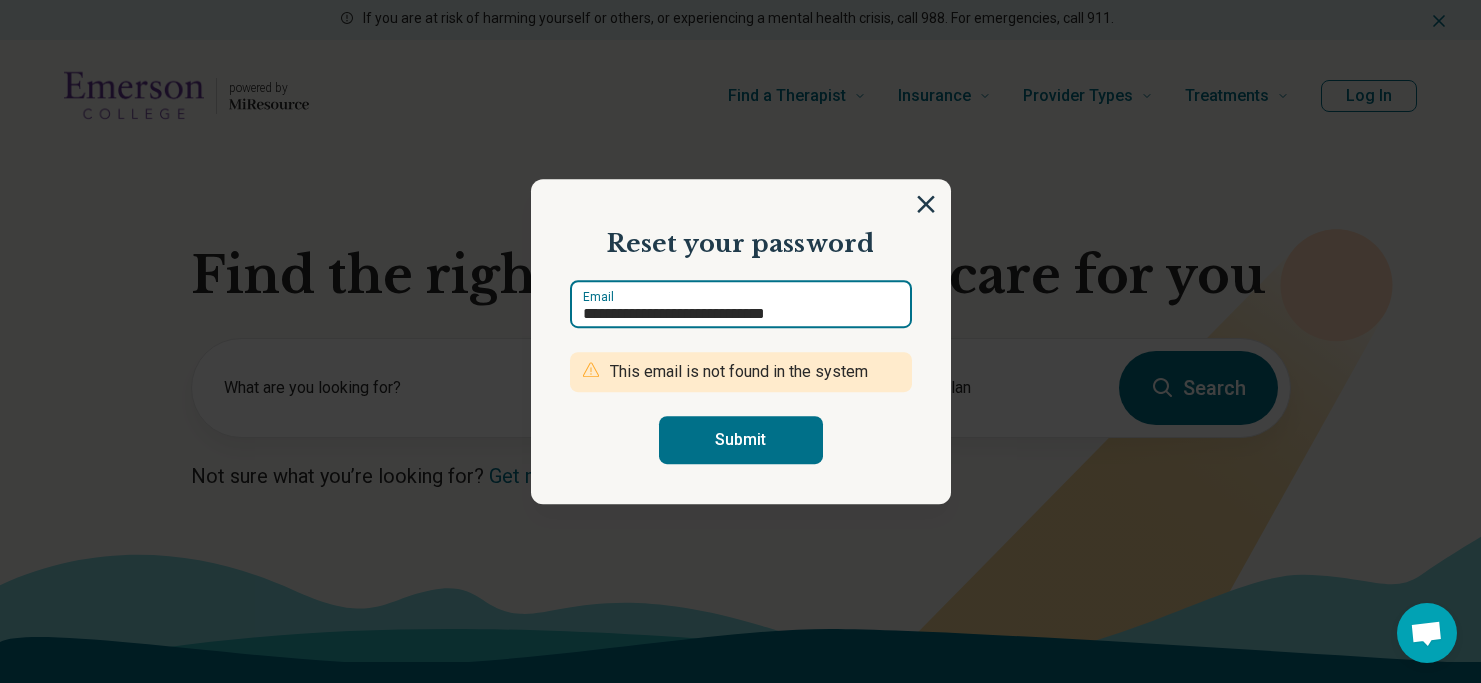 click on "**********" at bounding box center [741, 304] 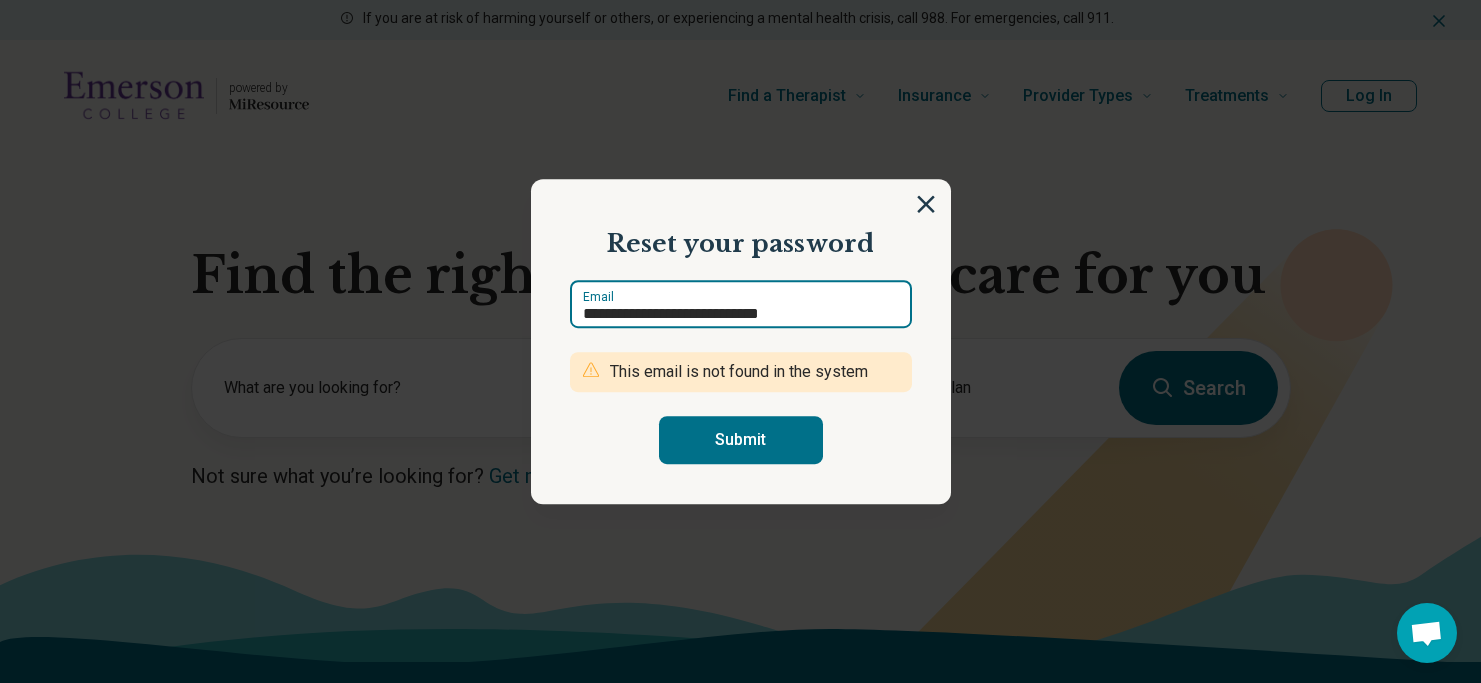 type on "**********" 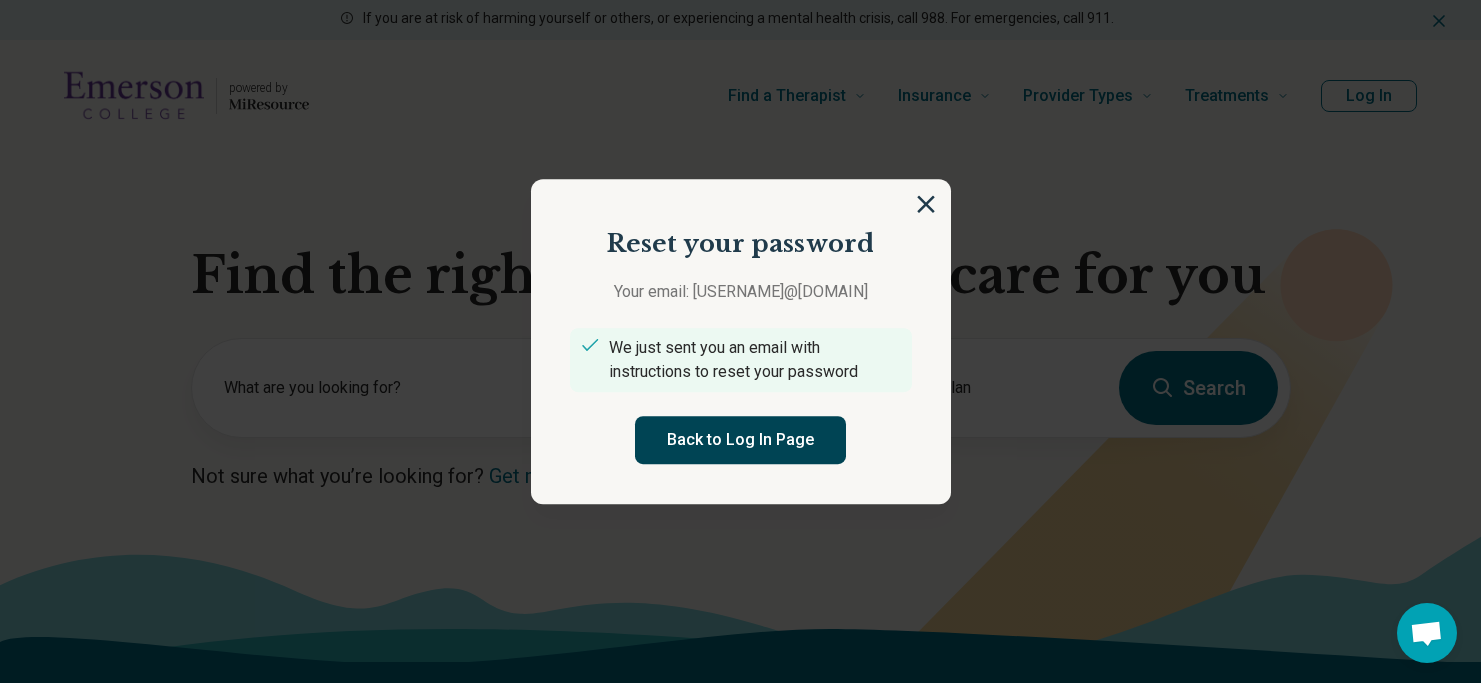 click on "Back to Log In Page" at bounding box center (740, 440) 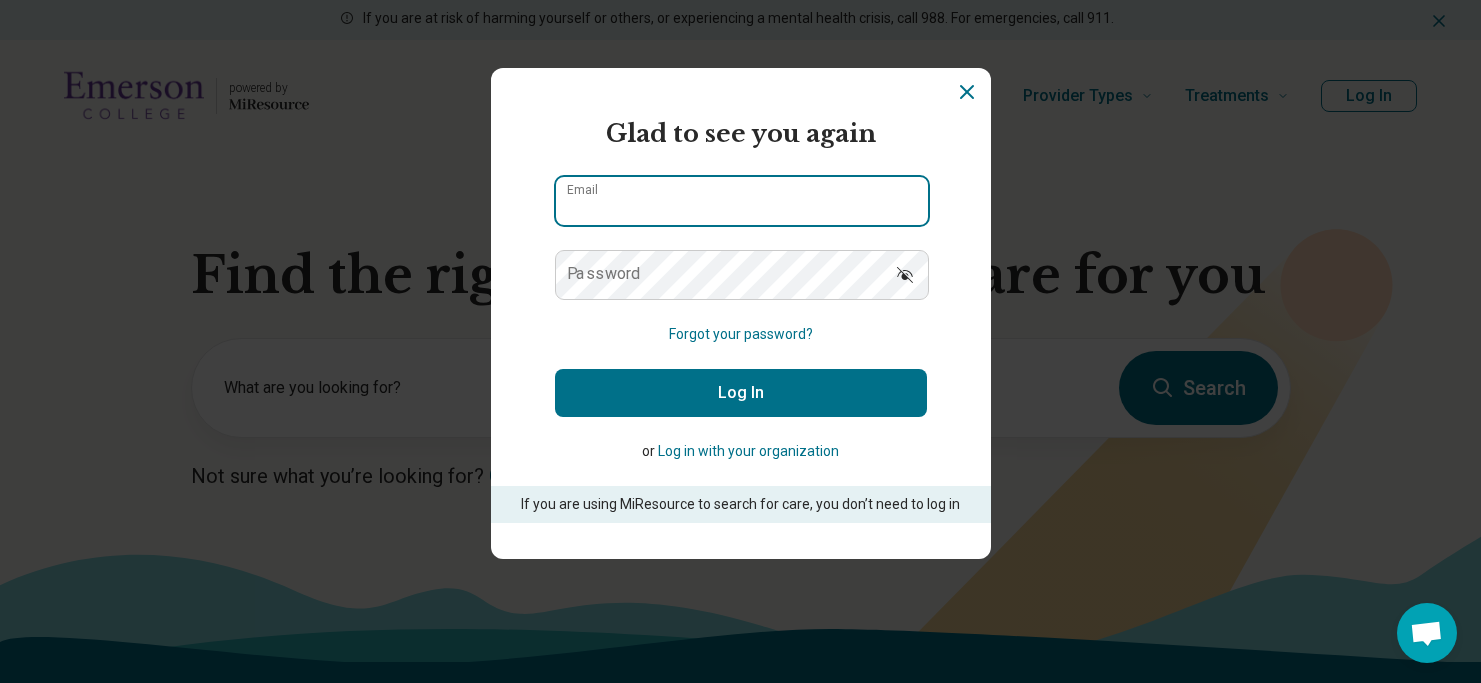 type on "**********" 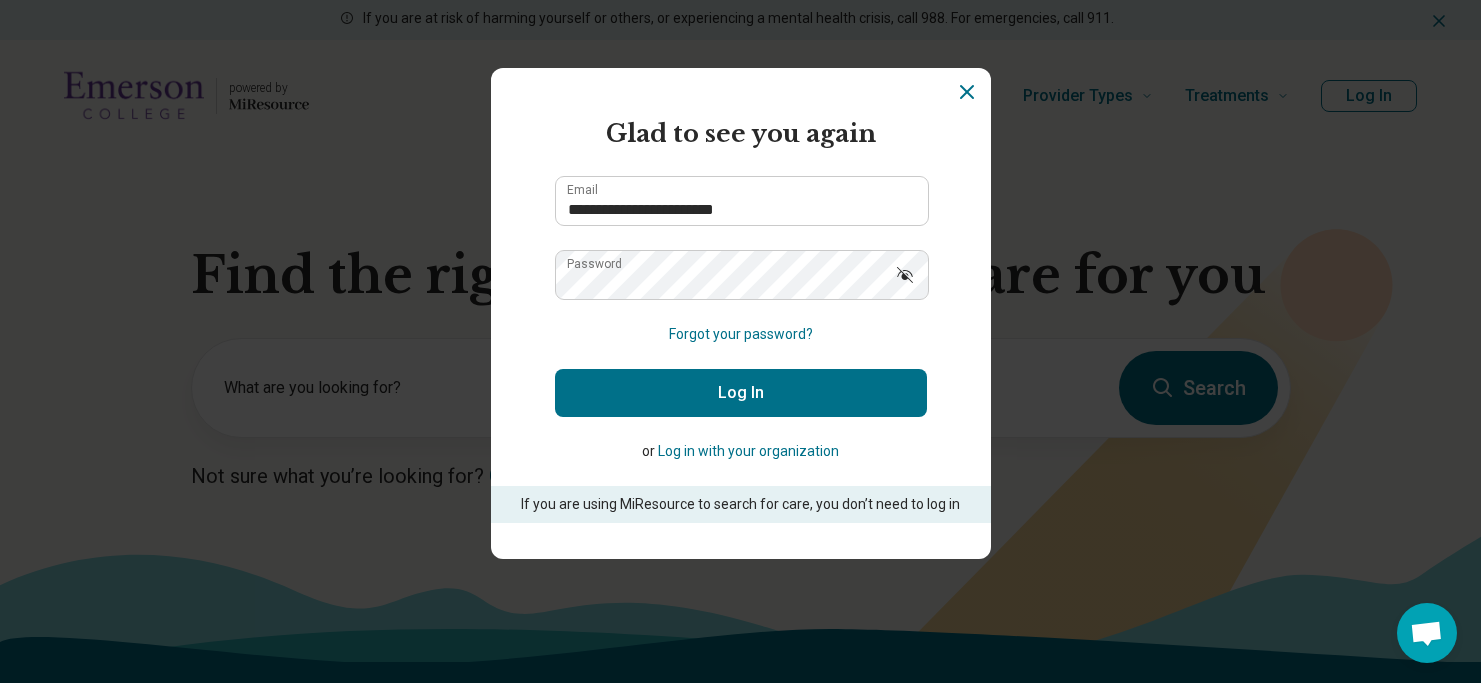 click 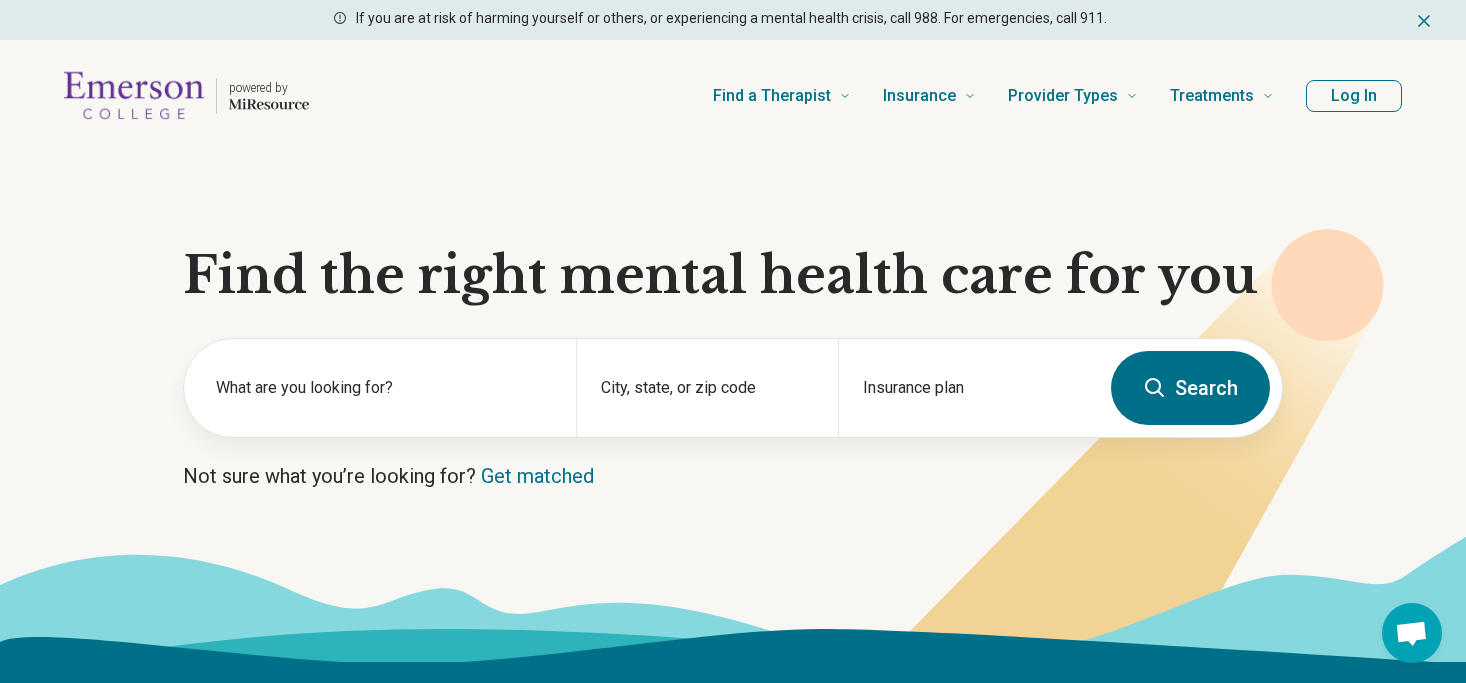 click on "Log In" at bounding box center [1354, 96] 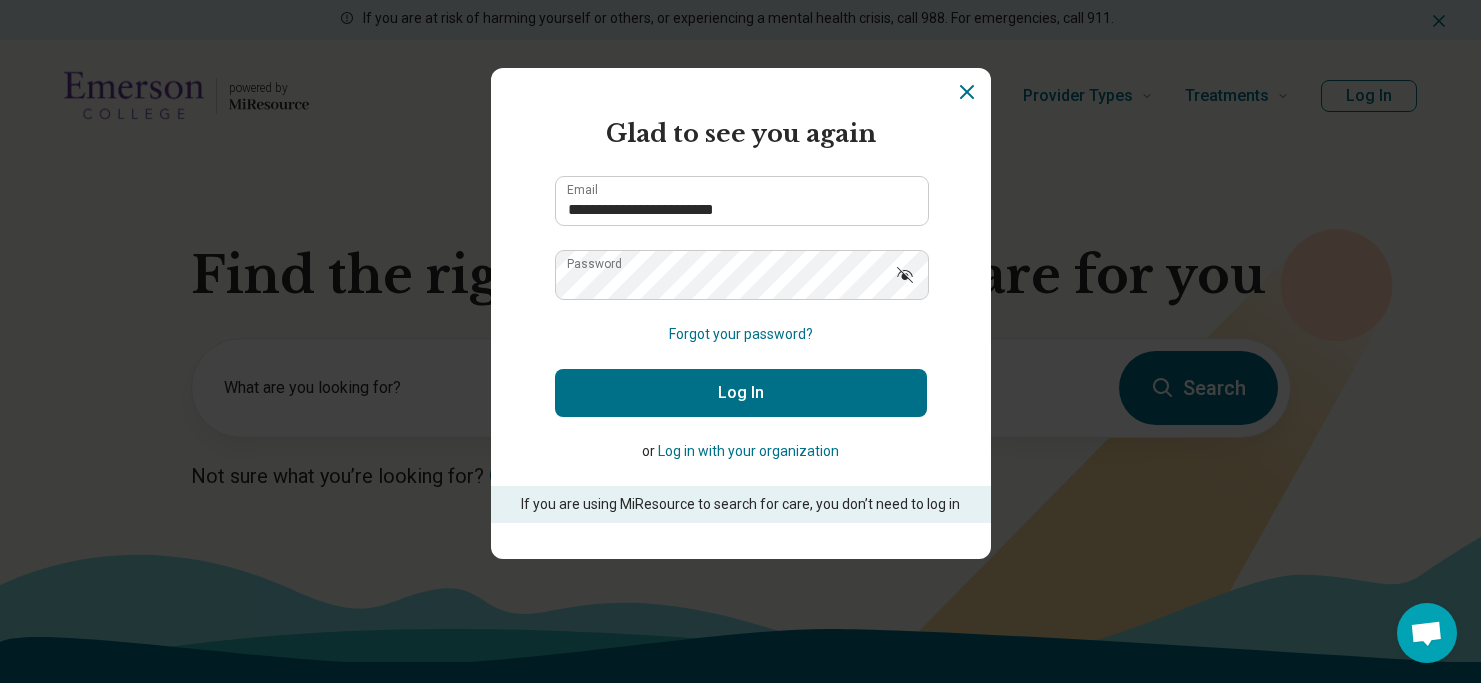 click on "Log In" at bounding box center [741, 393] 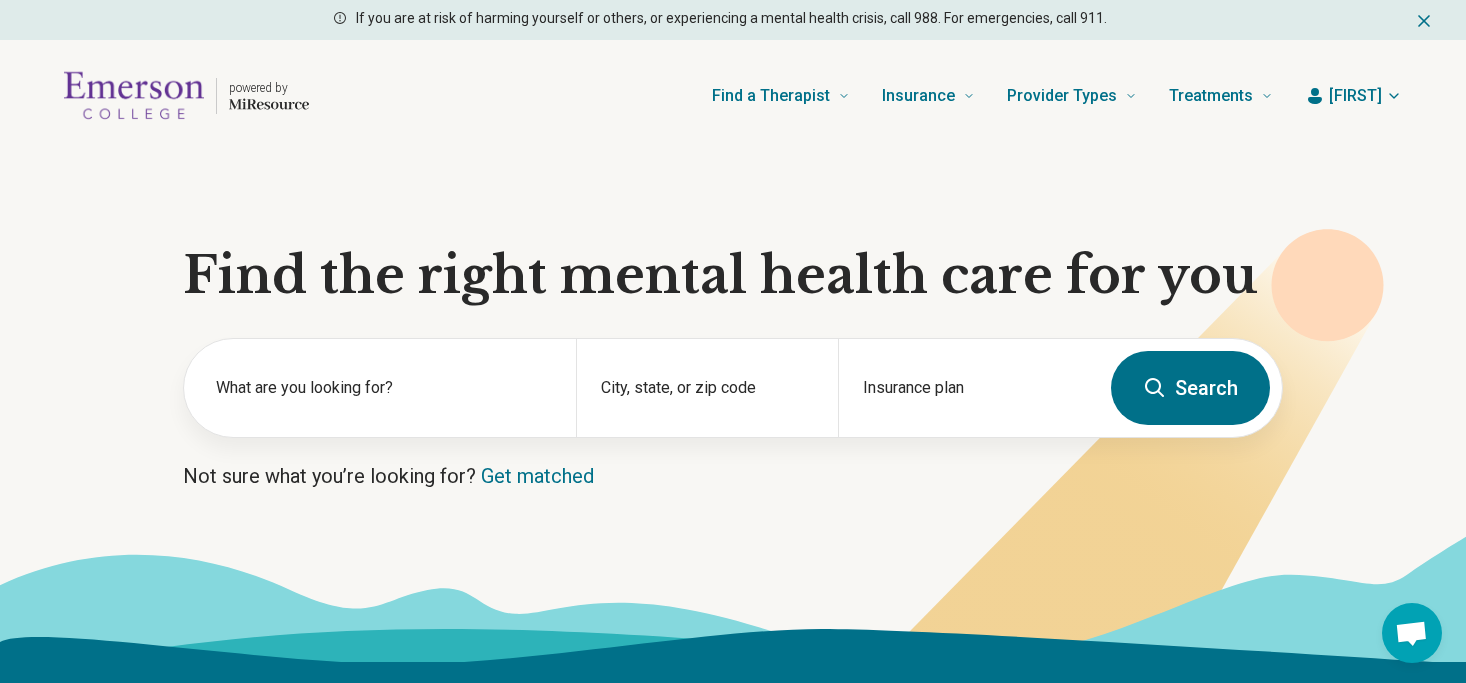 click on "Rachel" at bounding box center [1355, 96] 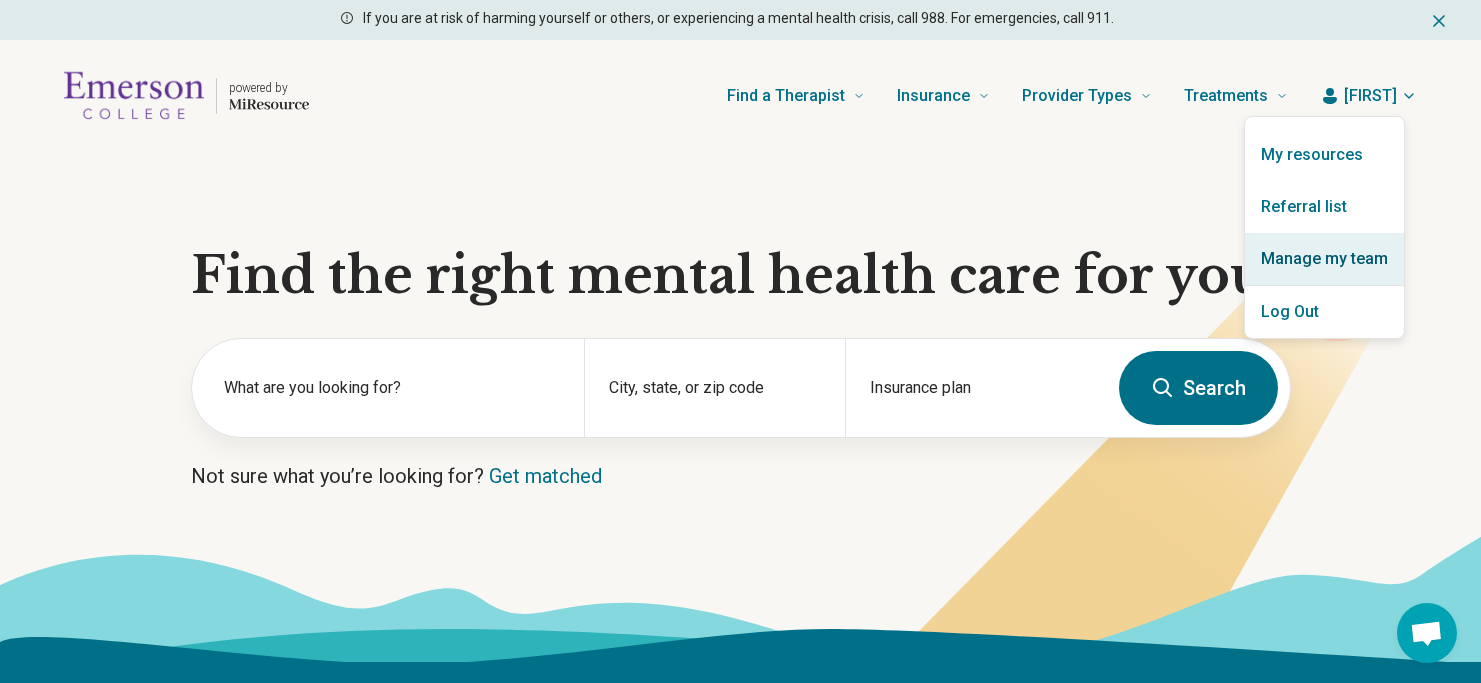 click on "Manage my team" at bounding box center [1324, 259] 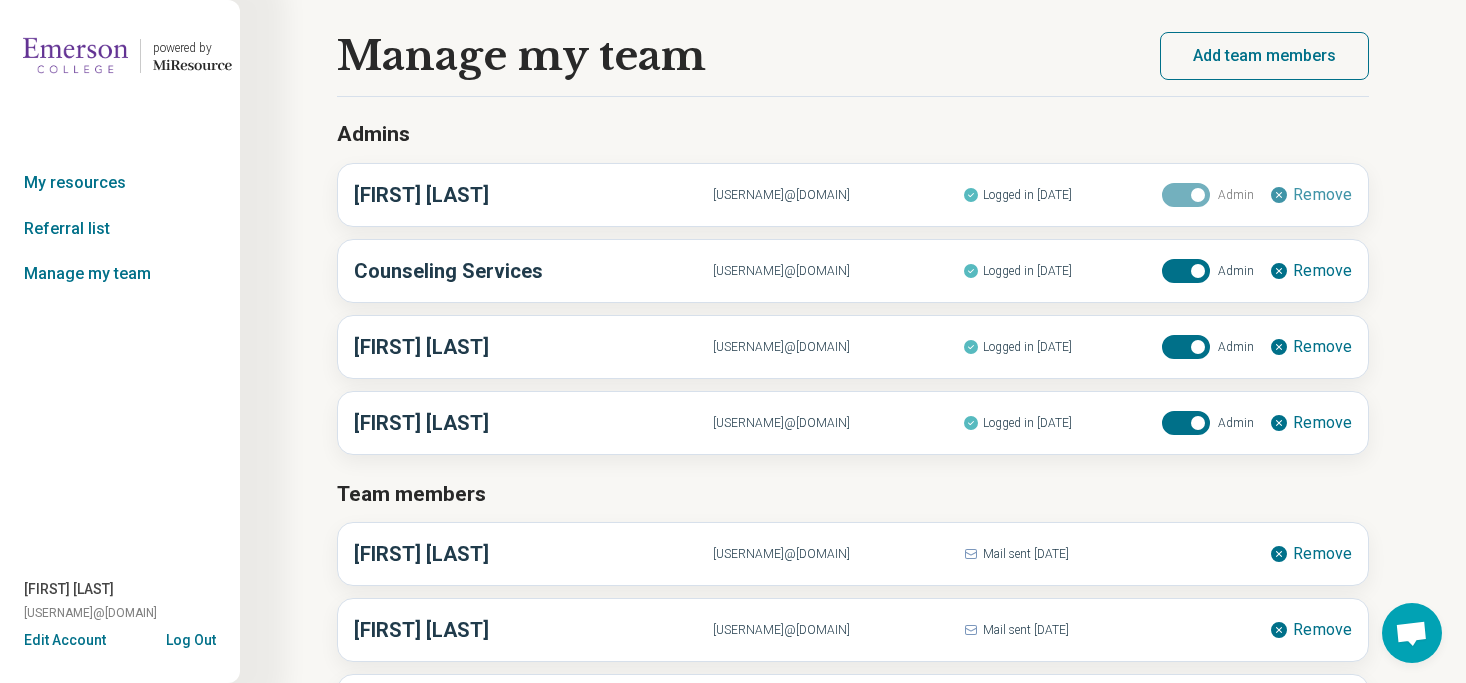 click on "counseling_center@example.com" at bounding box center (838, 271) 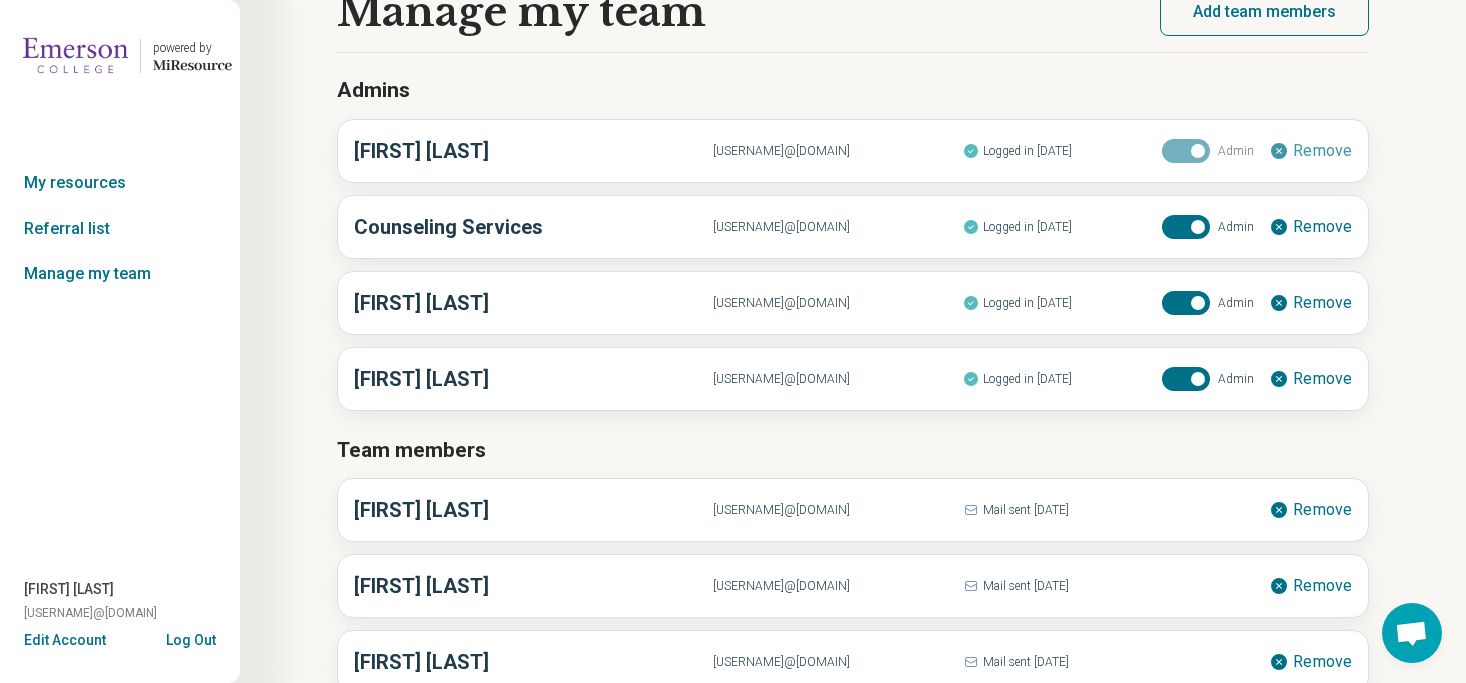 scroll, scrollTop: 36, scrollLeft: 0, axis: vertical 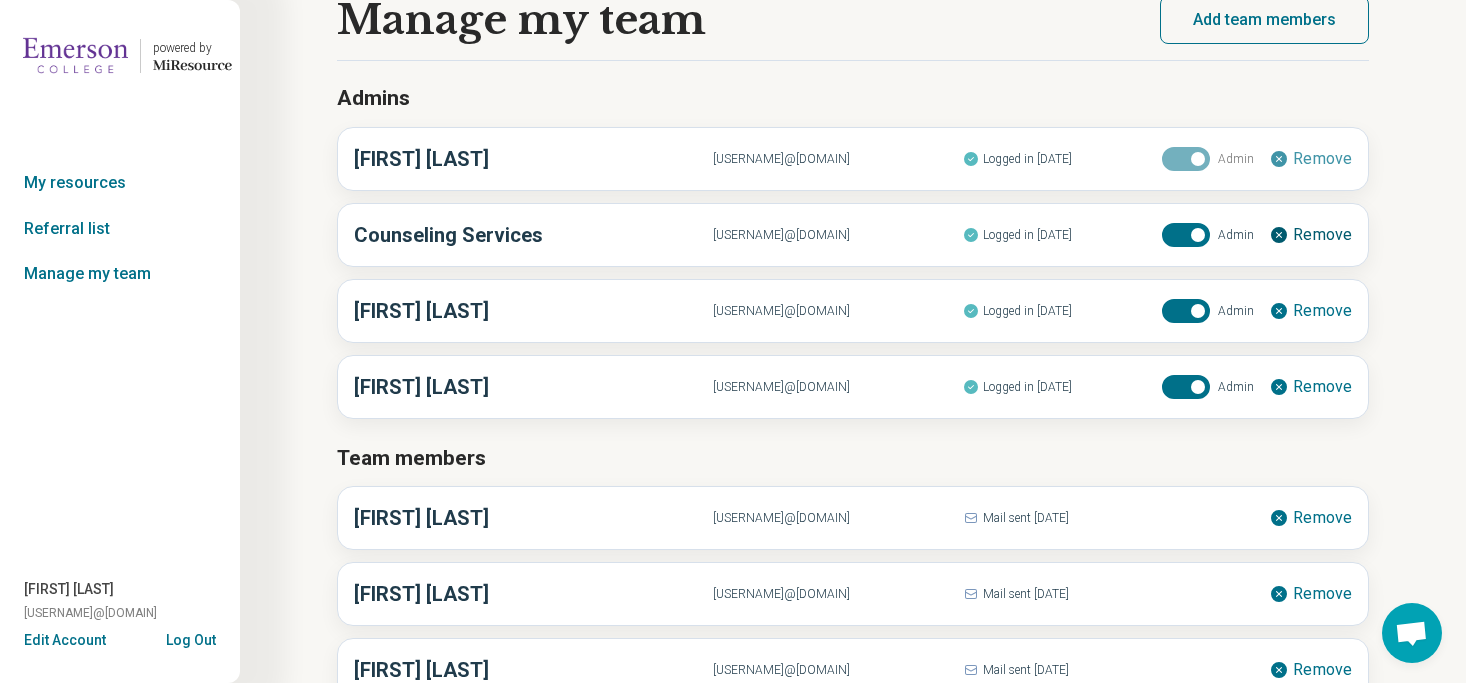 click on "Remove" at bounding box center [1322, 235] 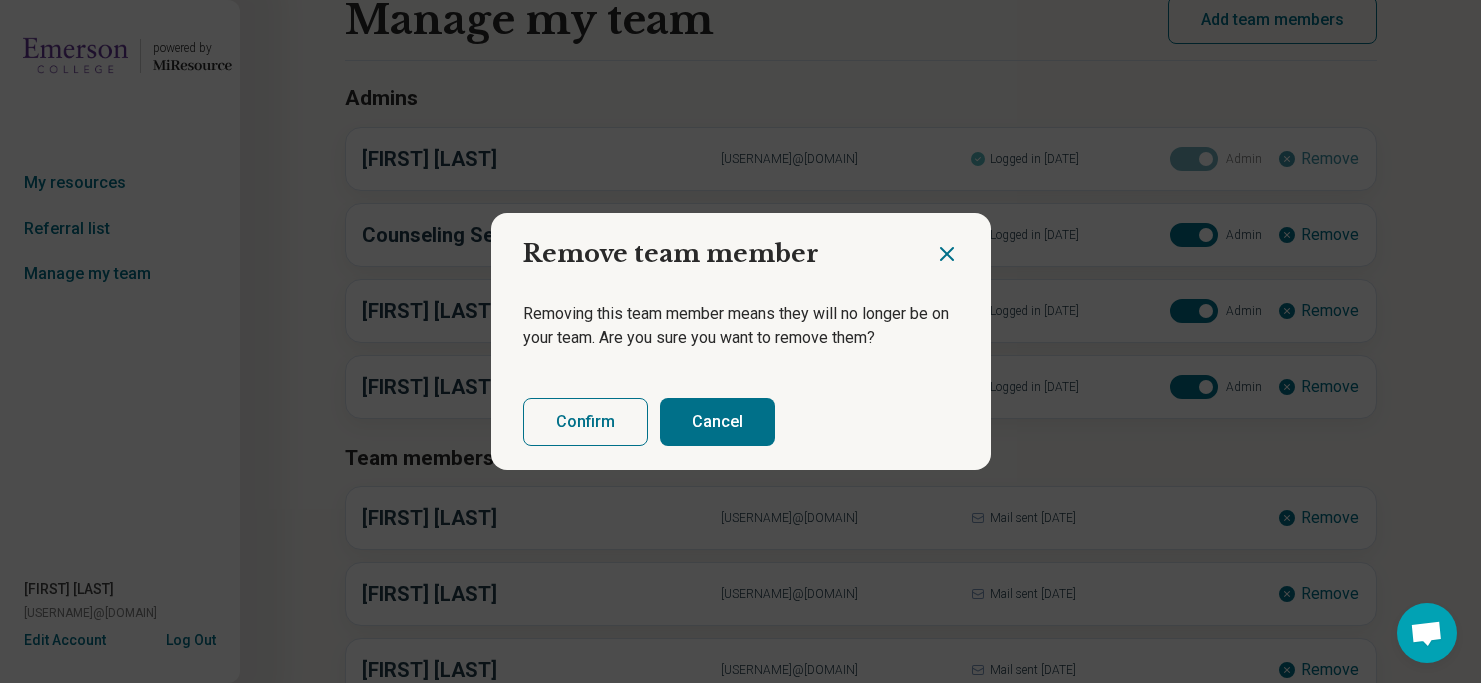 click on "Confirm" at bounding box center [585, 422] 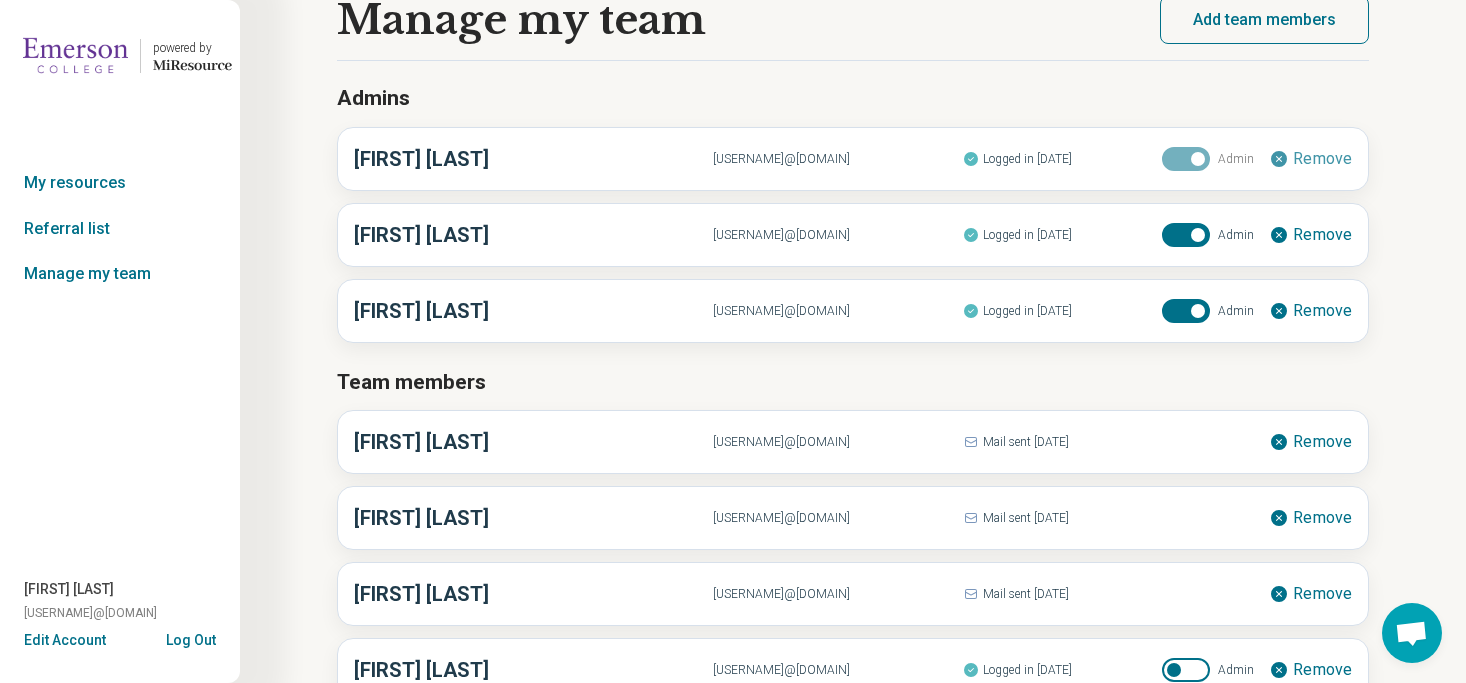 click on "Add team members" at bounding box center (1264, 20) 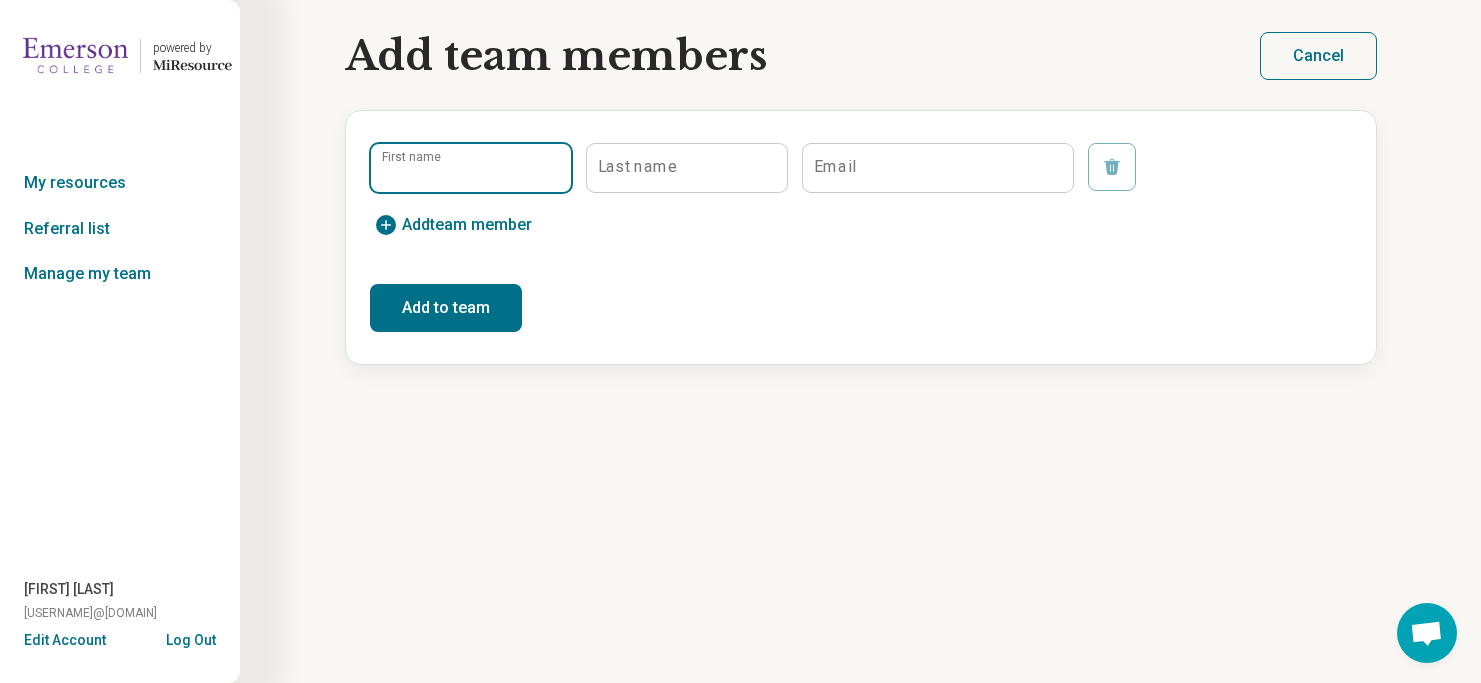 click on "First name" at bounding box center (471, 168) 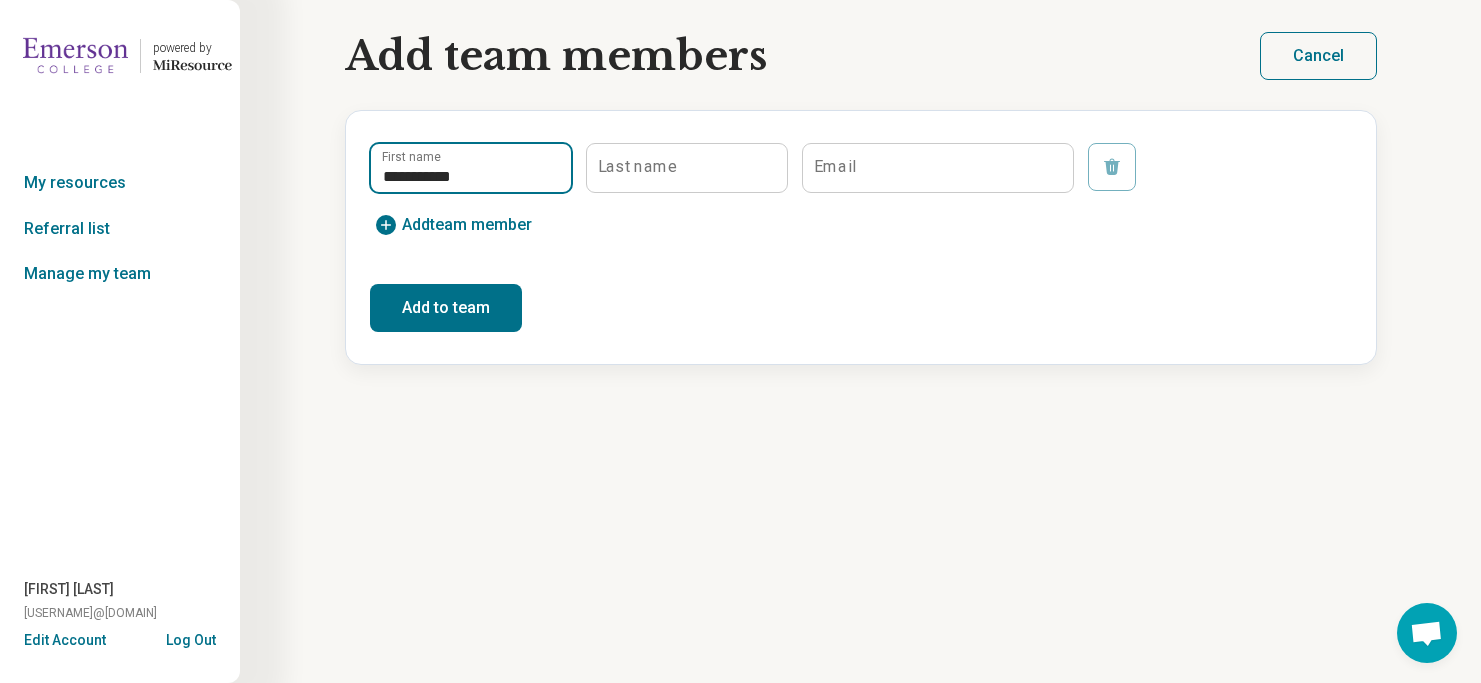 type on "**********" 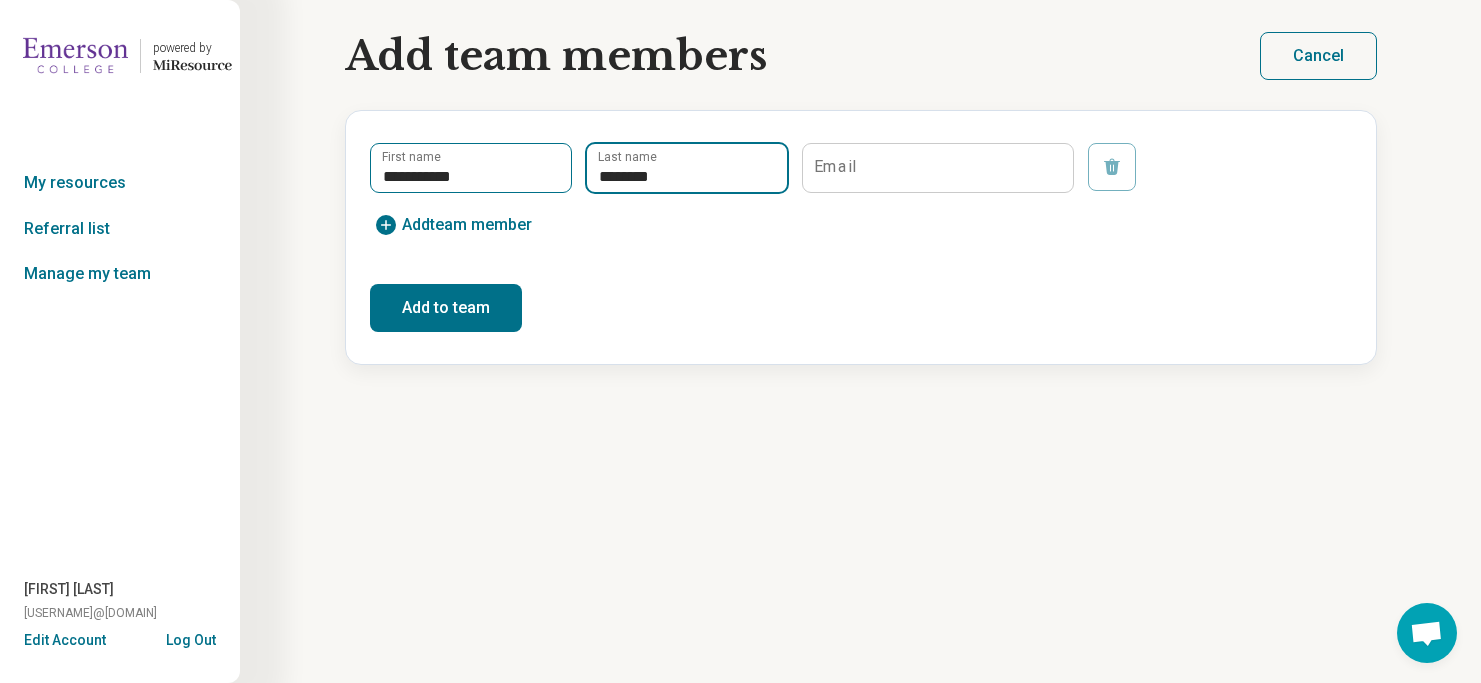type on "********" 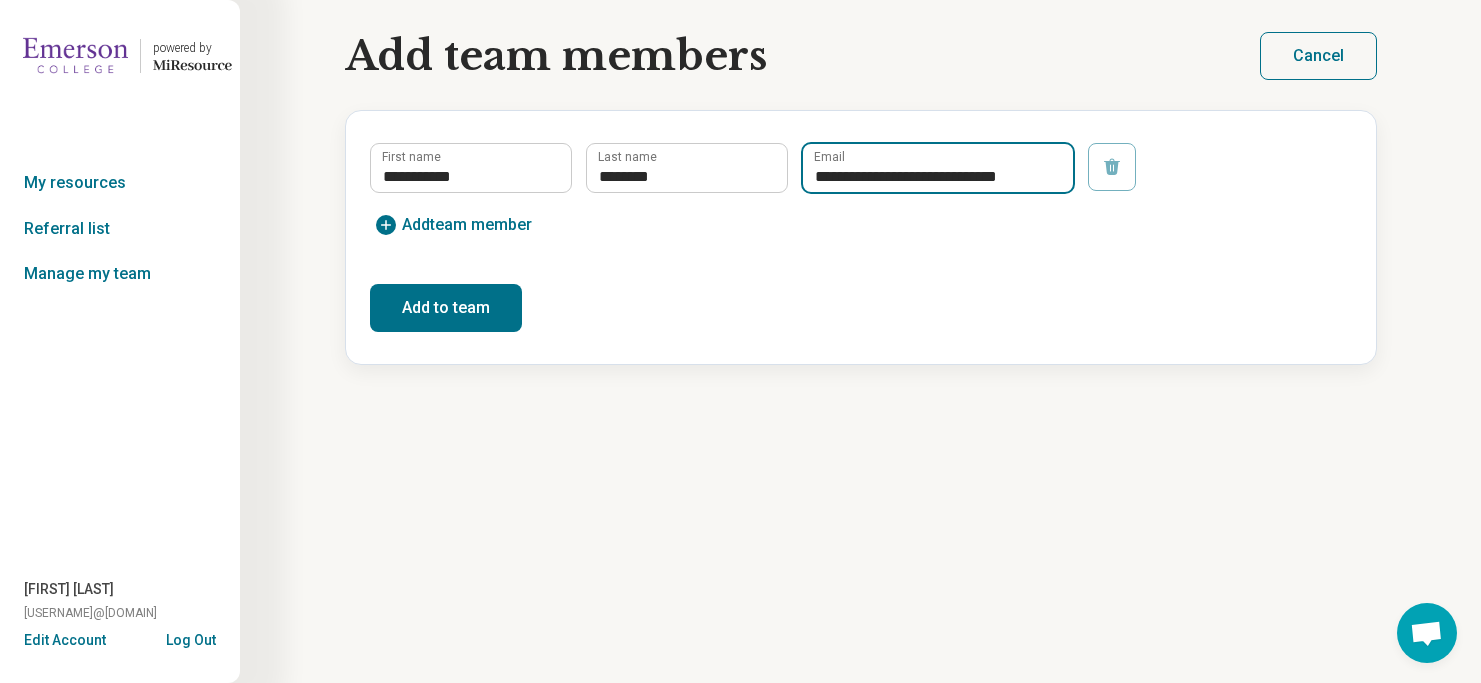 type on "**********" 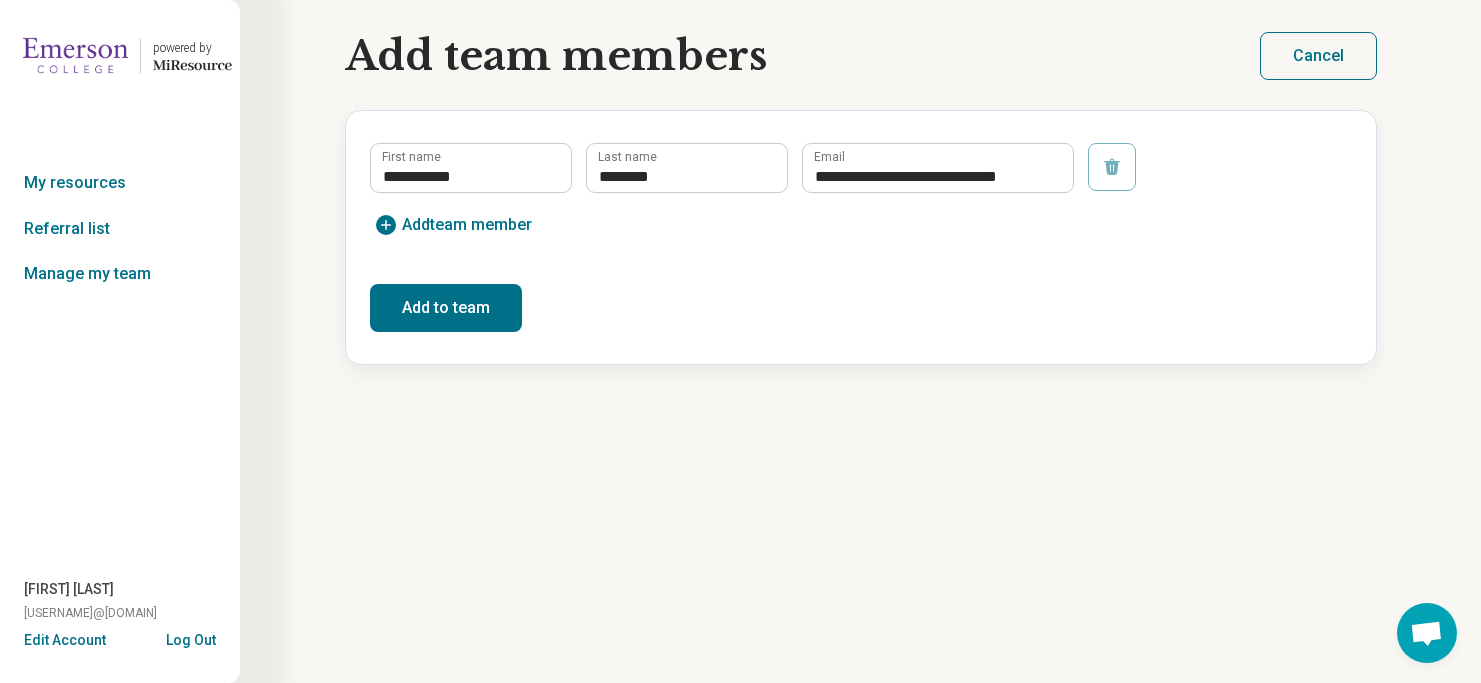 click on "Add to team" at bounding box center (446, 308) 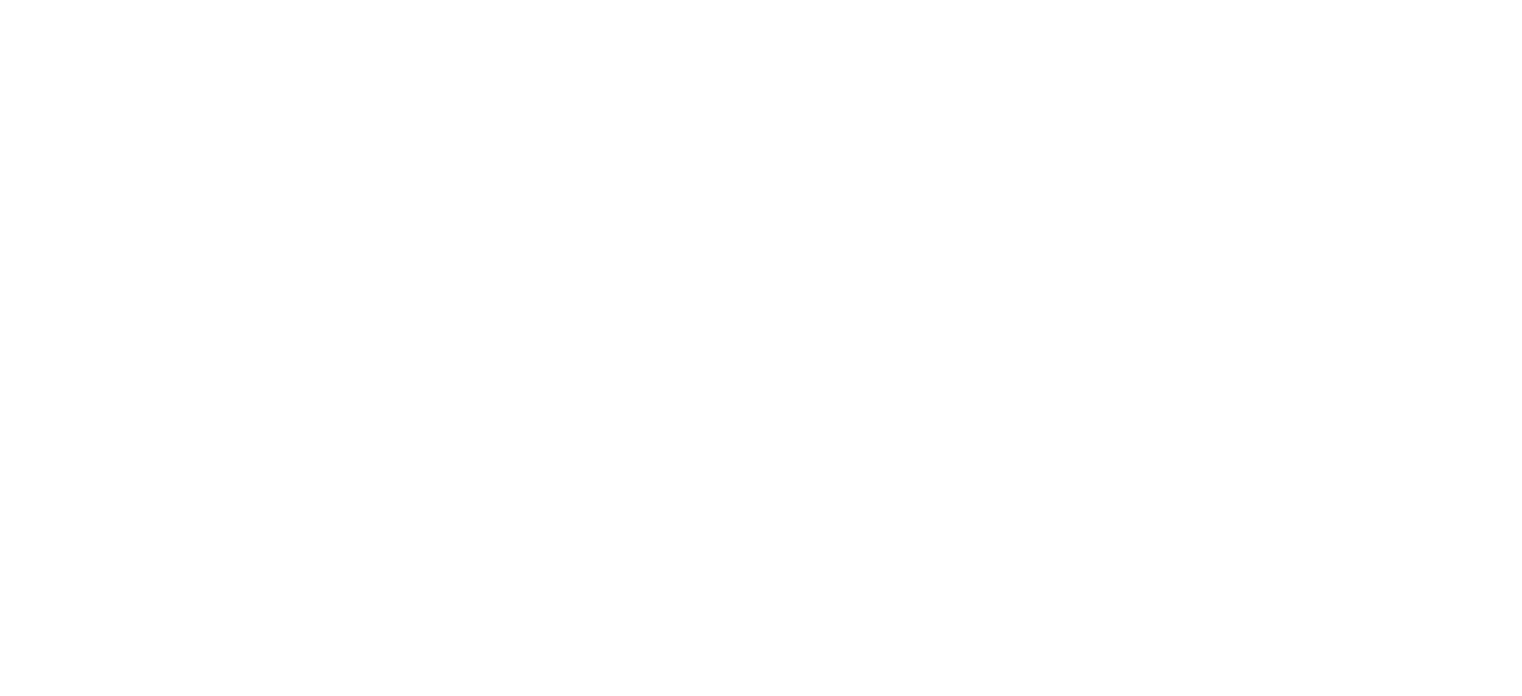 scroll, scrollTop: 0, scrollLeft: 0, axis: both 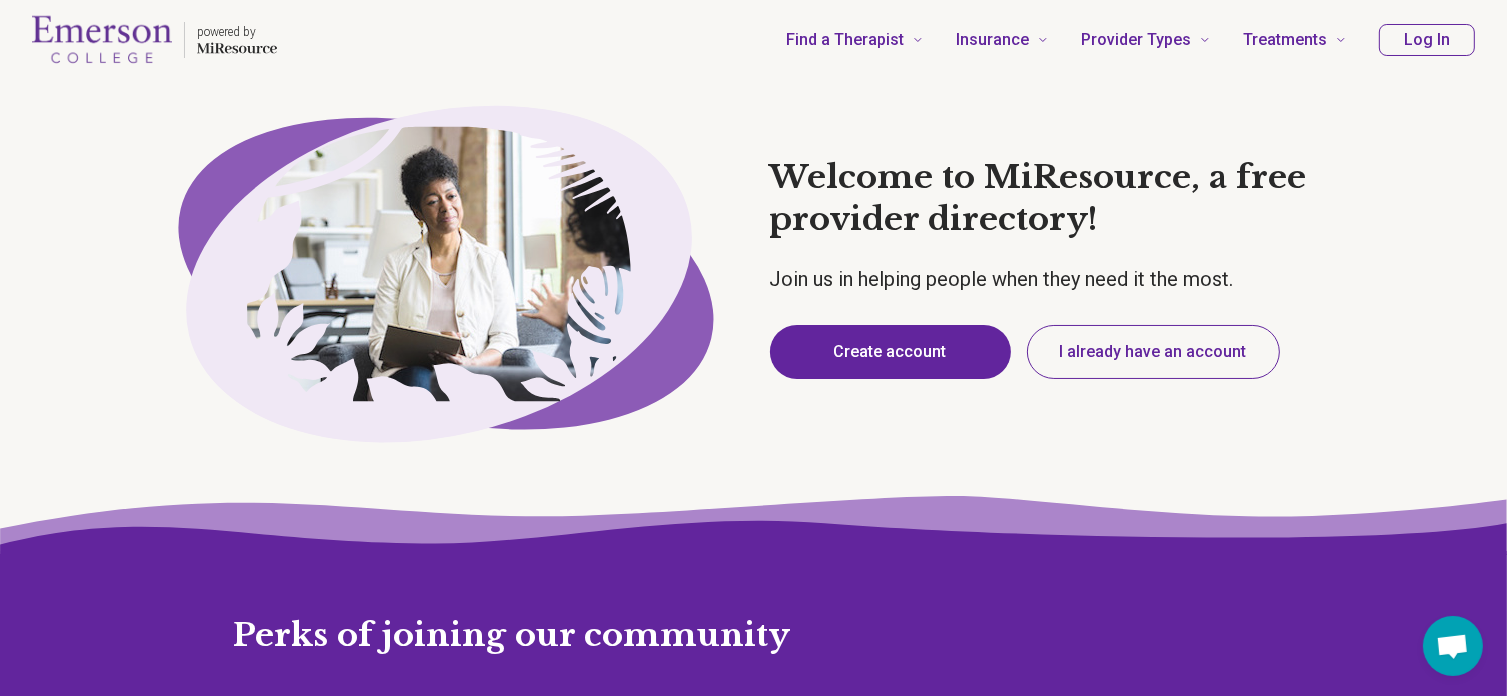 click on "Create account" at bounding box center [890, 352] 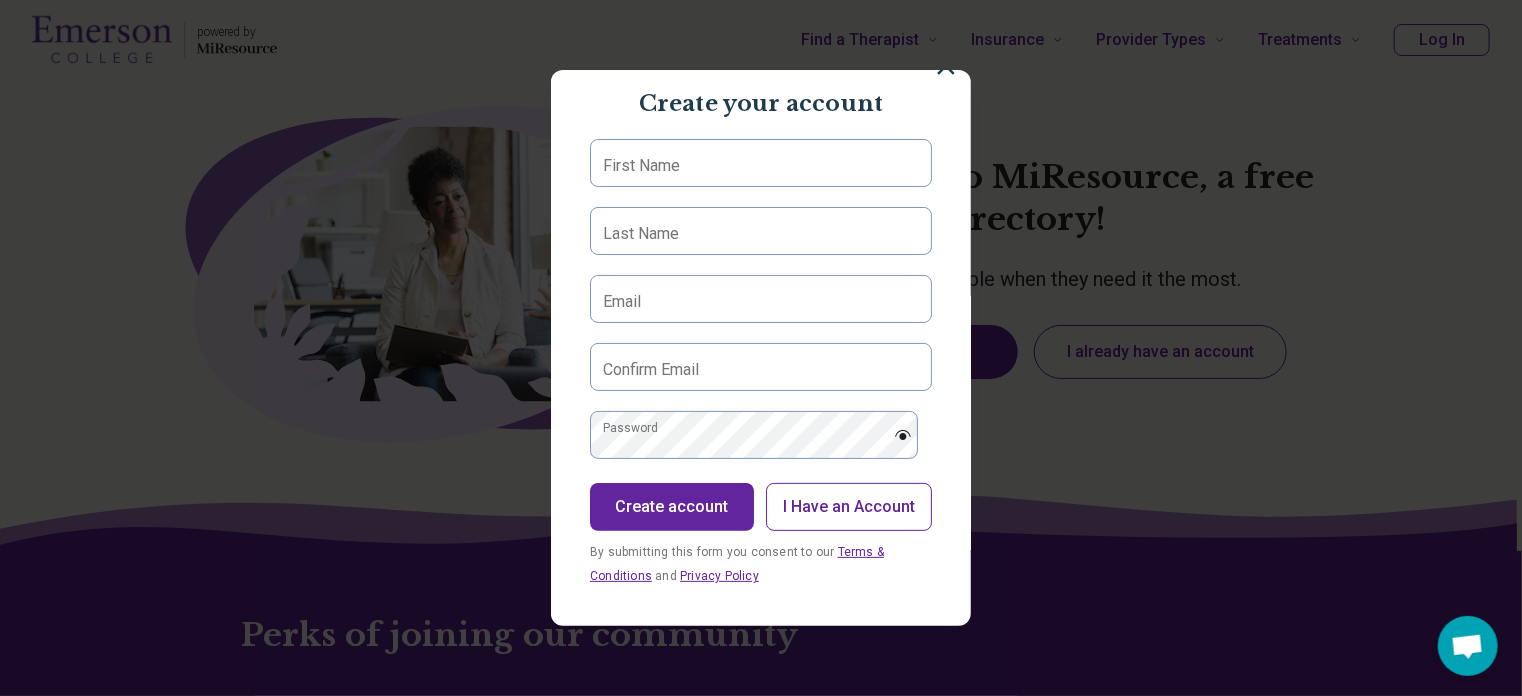 scroll, scrollTop: 0, scrollLeft: 0, axis: both 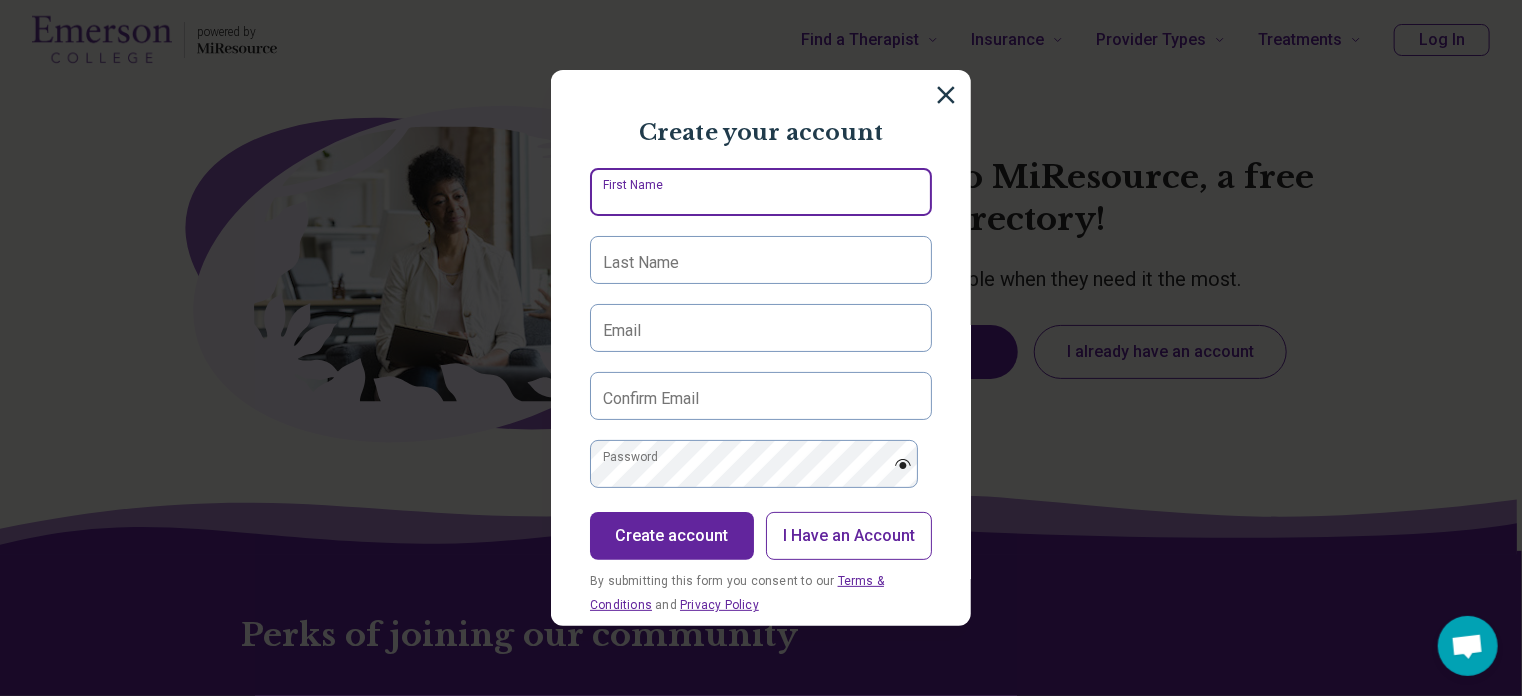 click on "First Name" at bounding box center [761, 192] 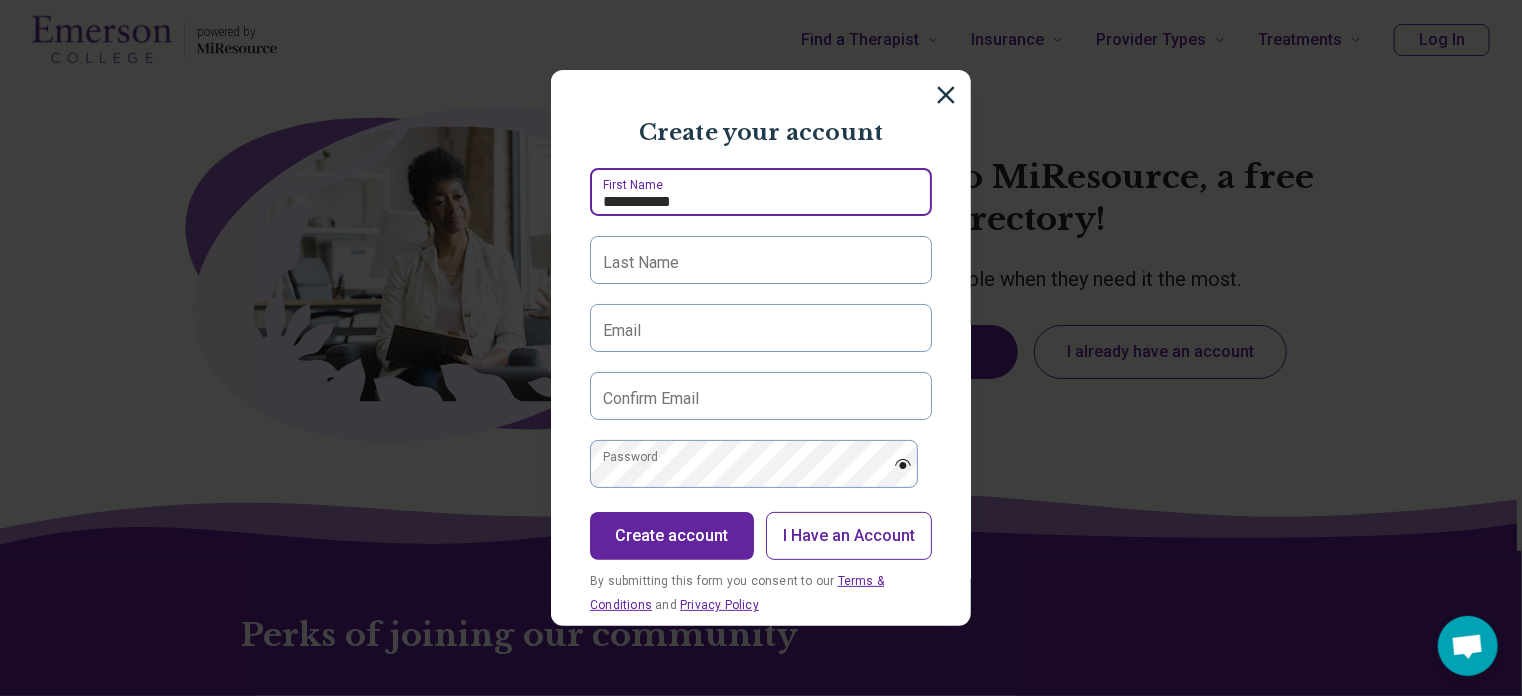 type on "**********" 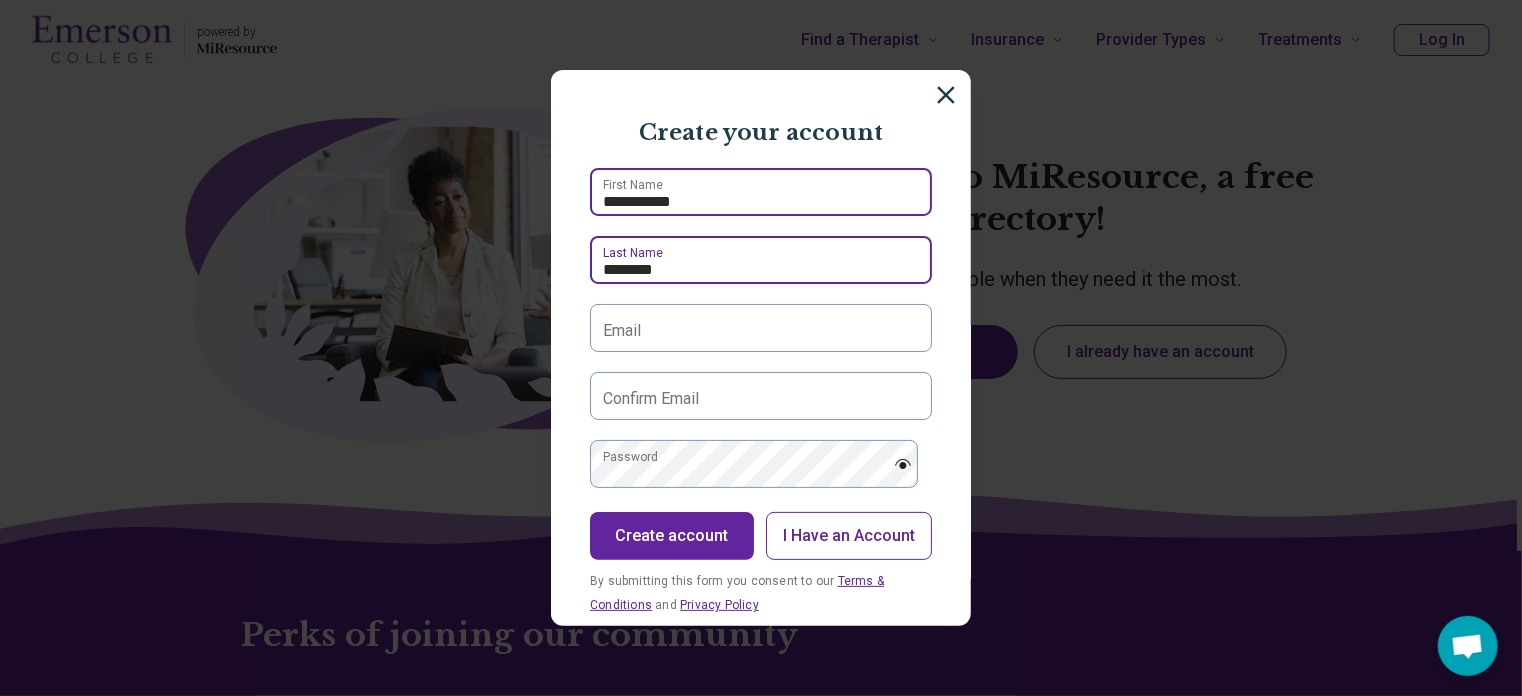 type on "********" 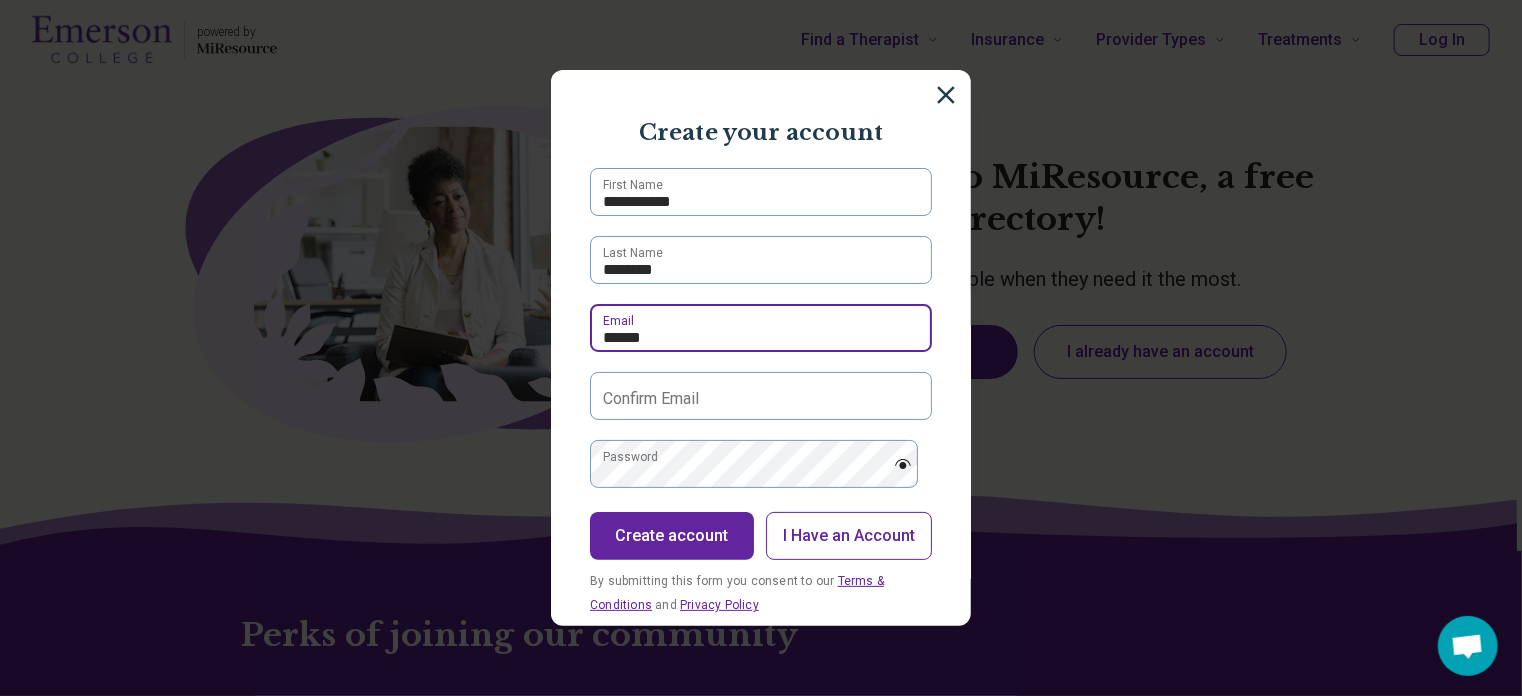 type on "**********" 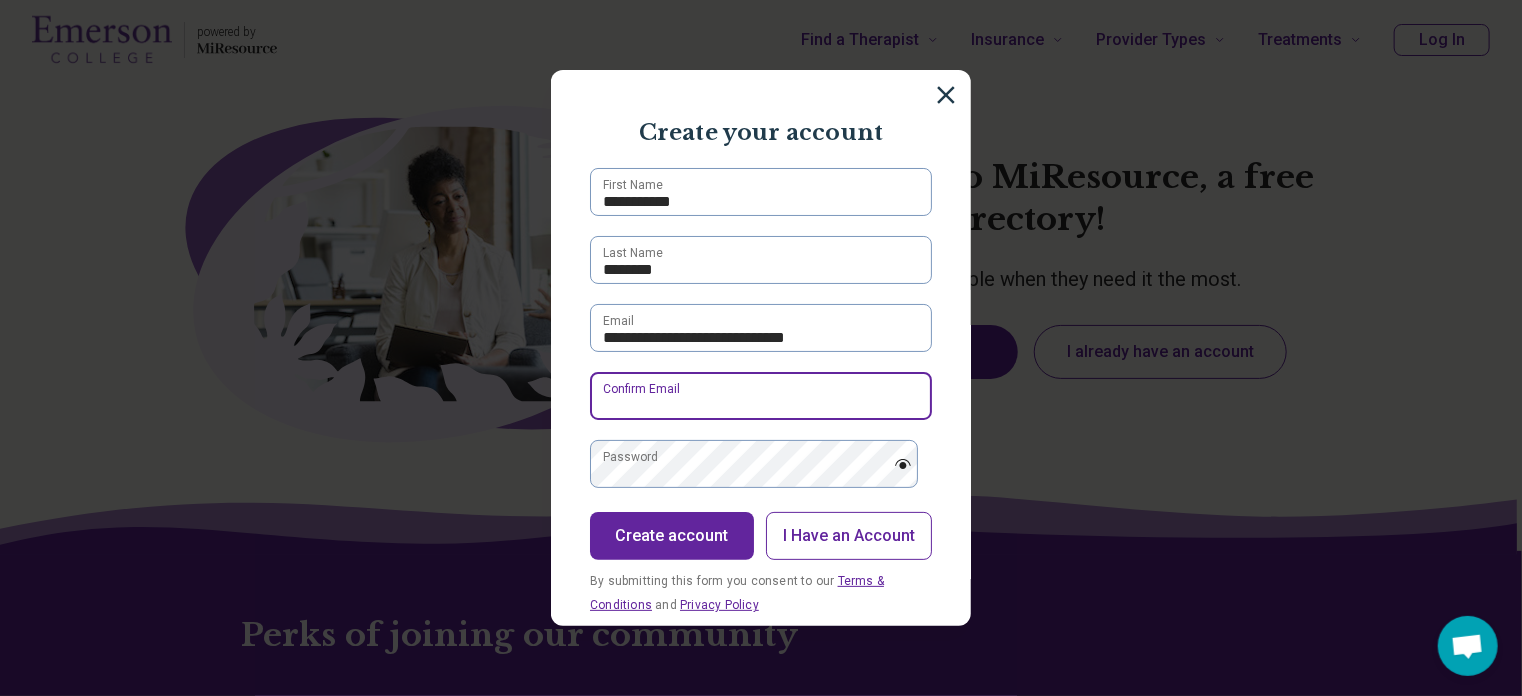 click on "Confirm Email" at bounding box center (761, 396) 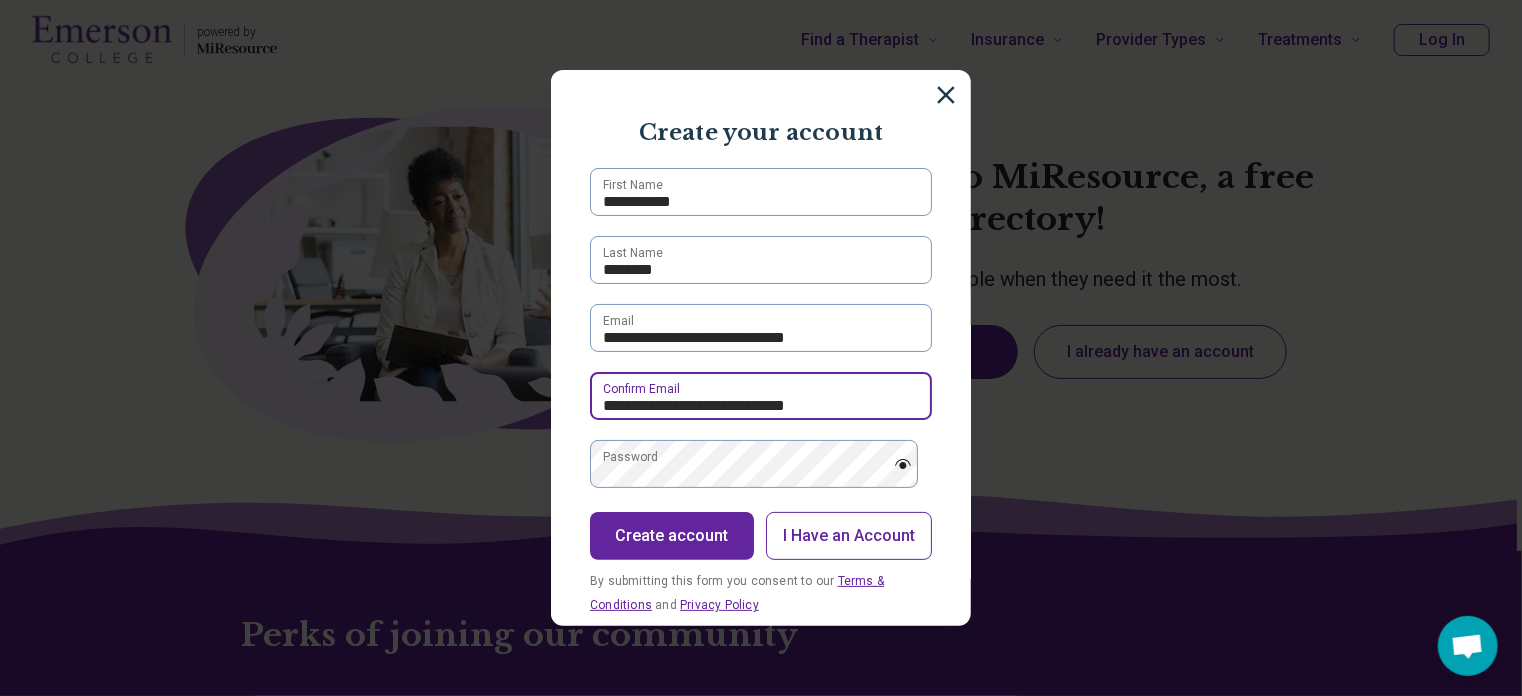 type on "**********" 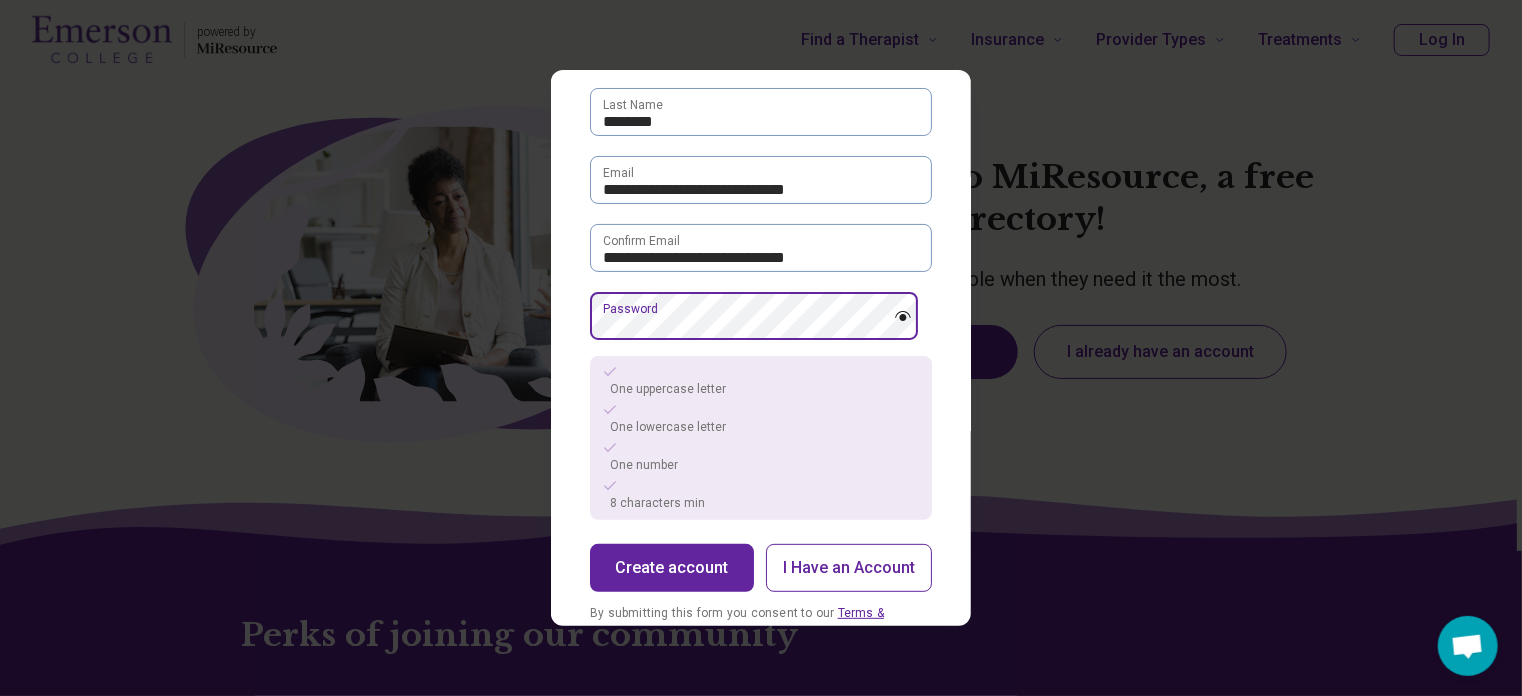 scroll, scrollTop: 147, scrollLeft: 0, axis: vertical 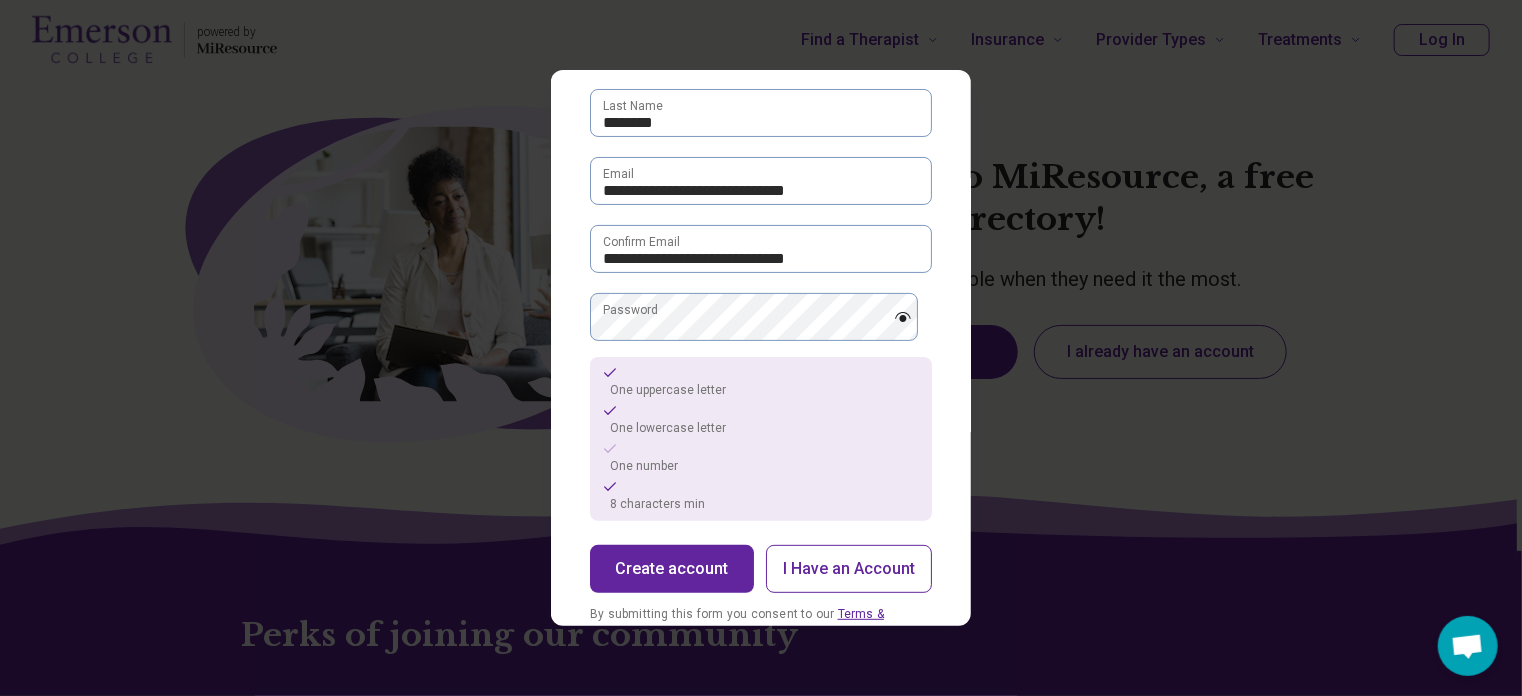 click on "**********" at bounding box center (761, 348) 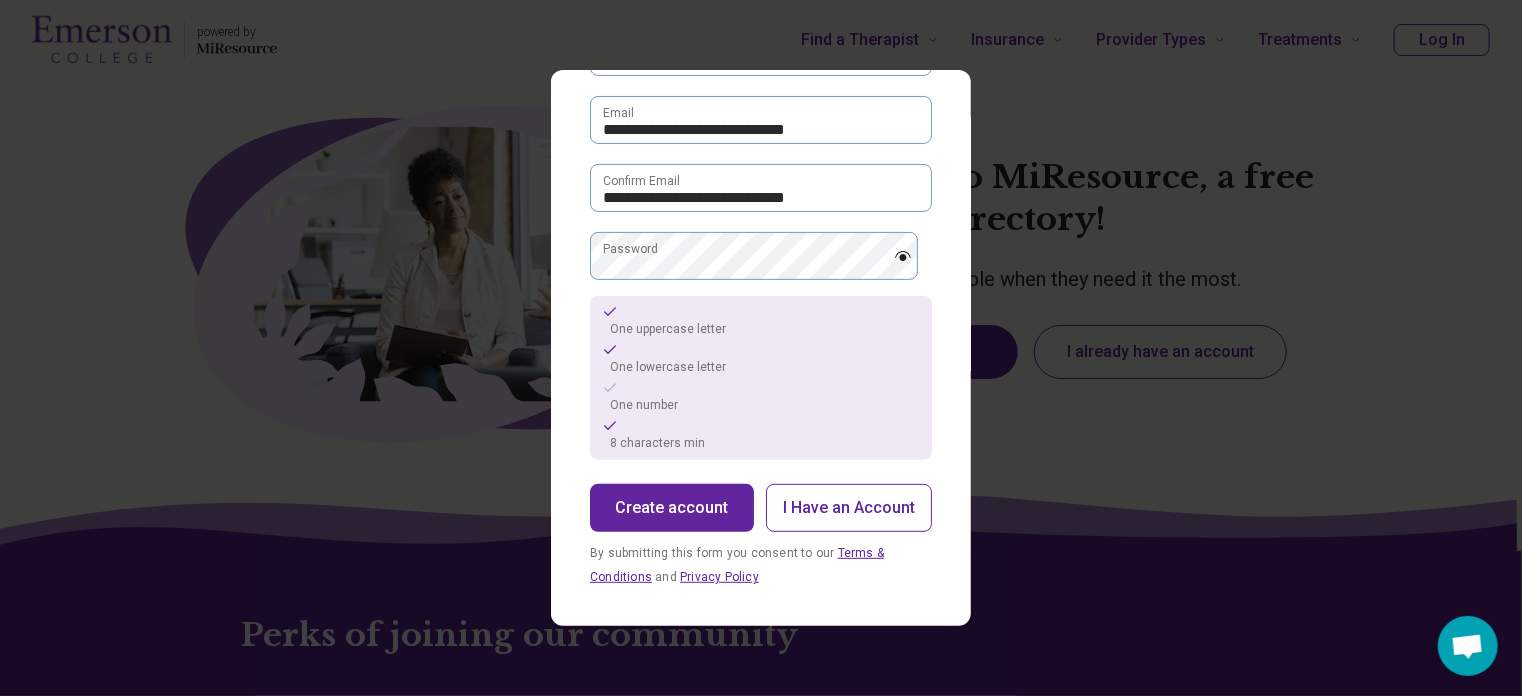 scroll, scrollTop: 210, scrollLeft: 0, axis: vertical 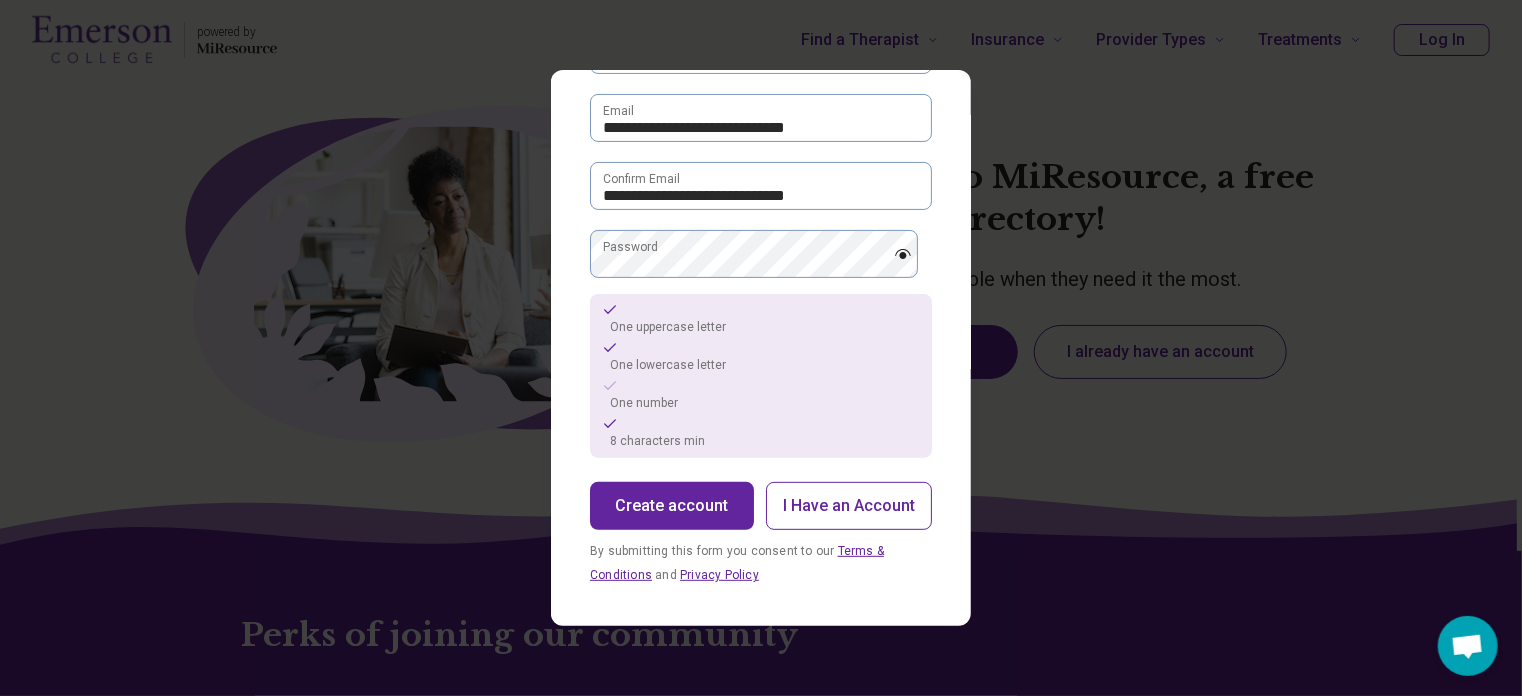 click on "Create account" at bounding box center (672, 506) 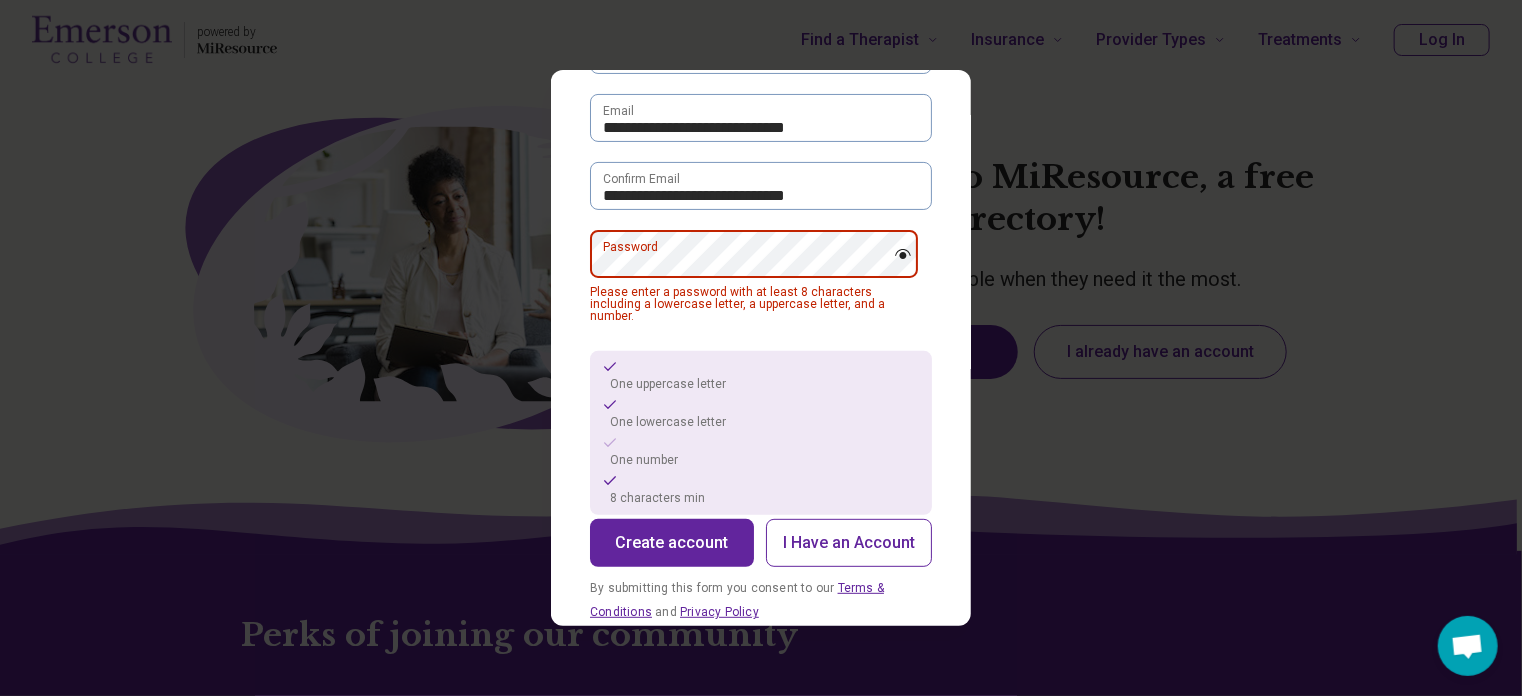 click on "**********" at bounding box center (761, 348) 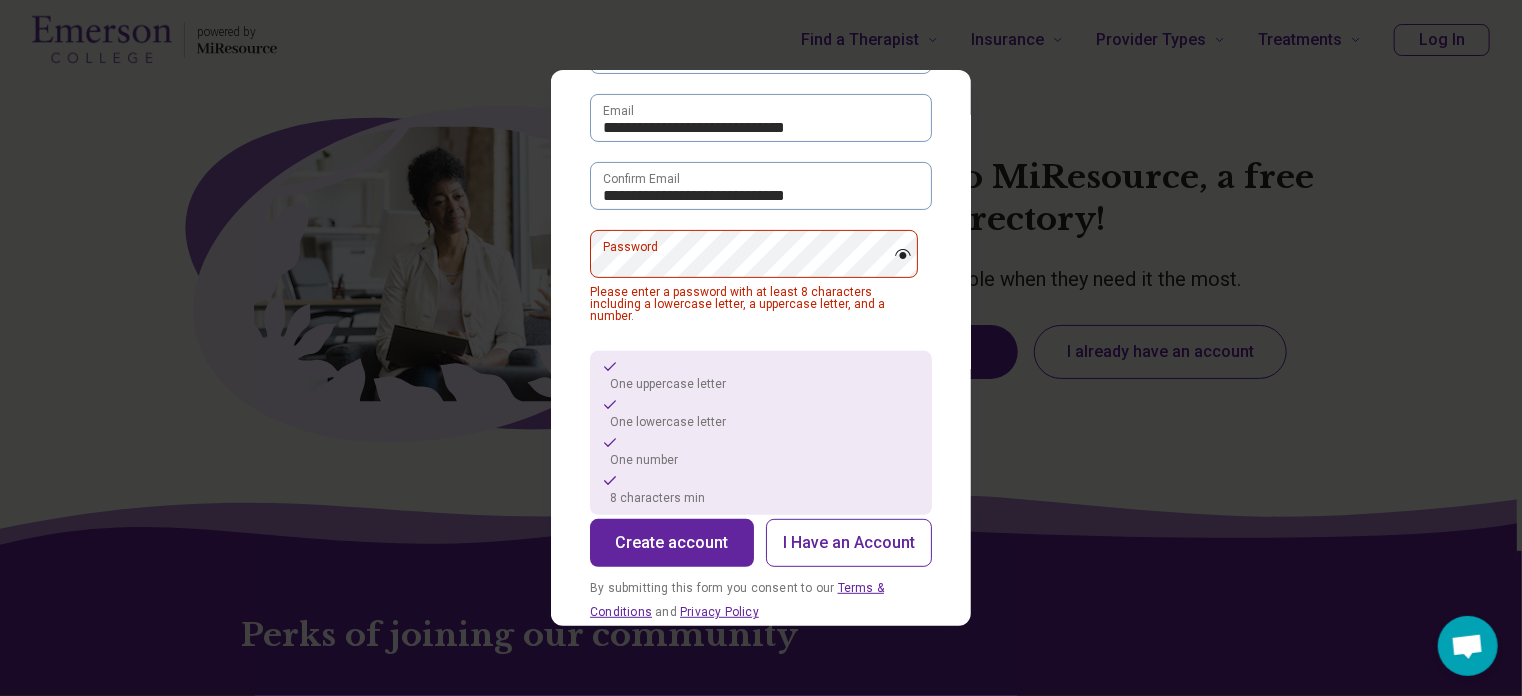 click on "Create account" at bounding box center (672, 543) 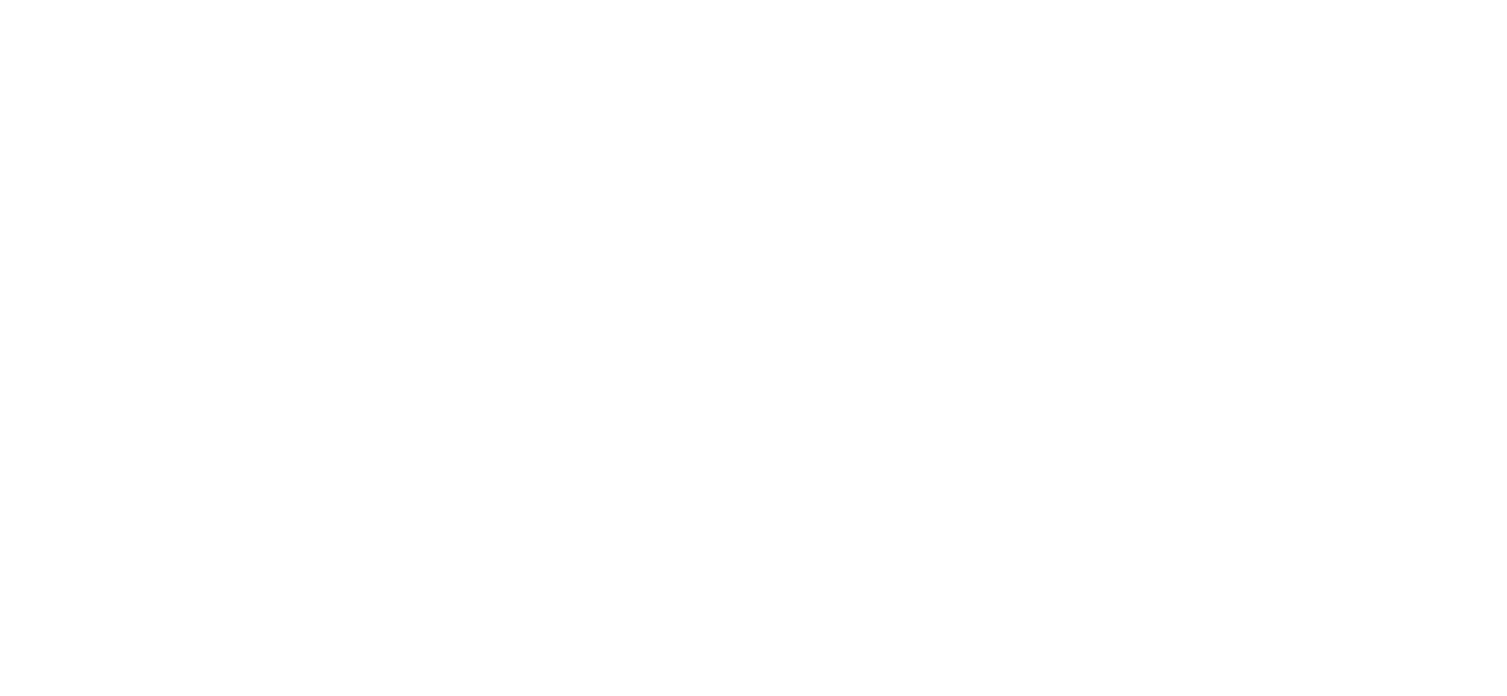 scroll, scrollTop: 0, scrollLeft: 0, axis: both 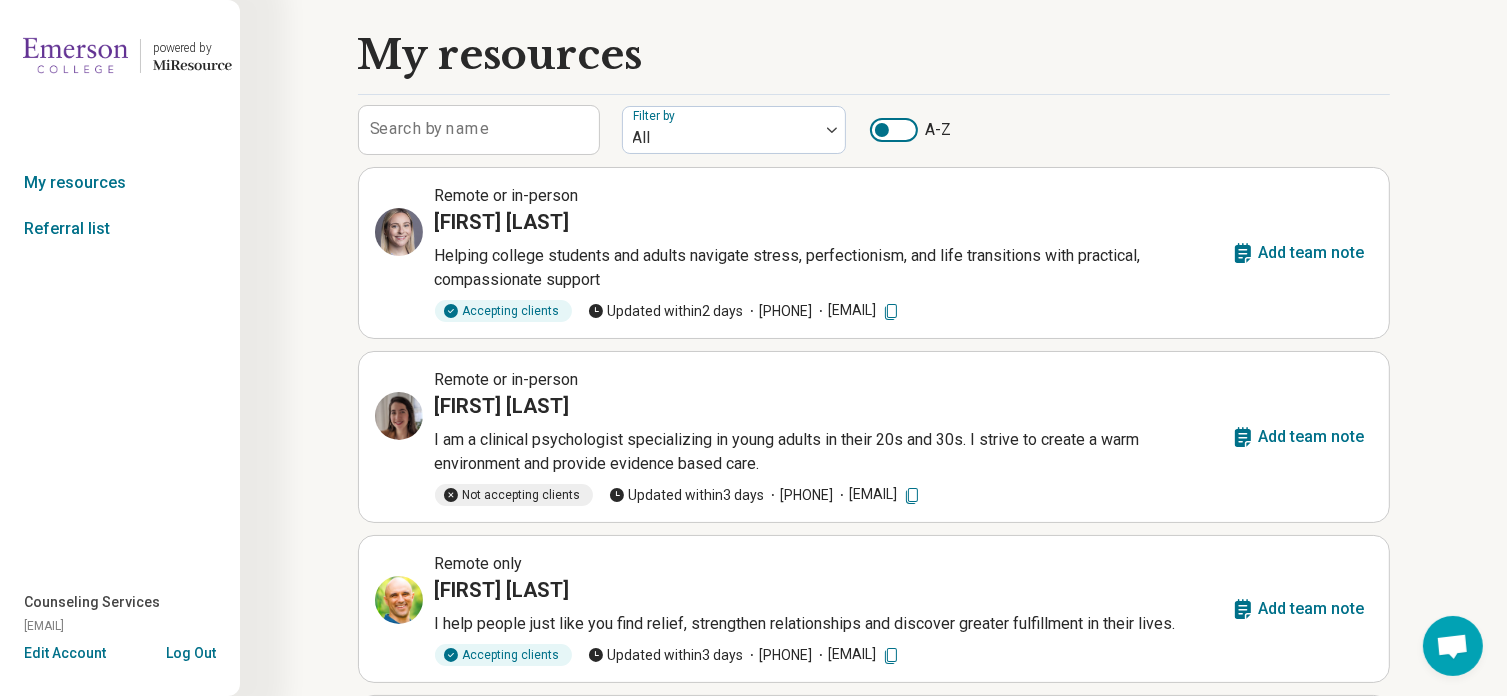 click on "Counseling Services" at bounding box center (92, 602) 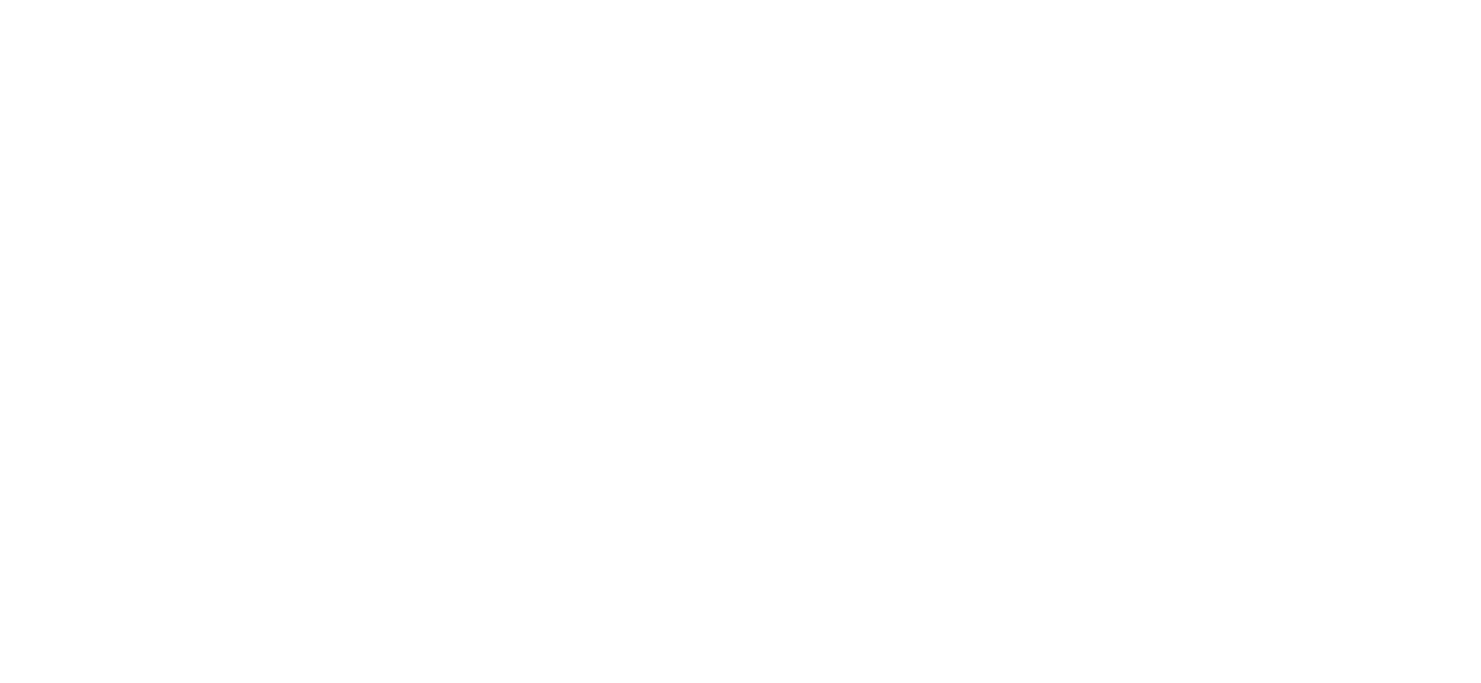 scroll, scrollTop: 0, scrollLeft: 0, axis: both 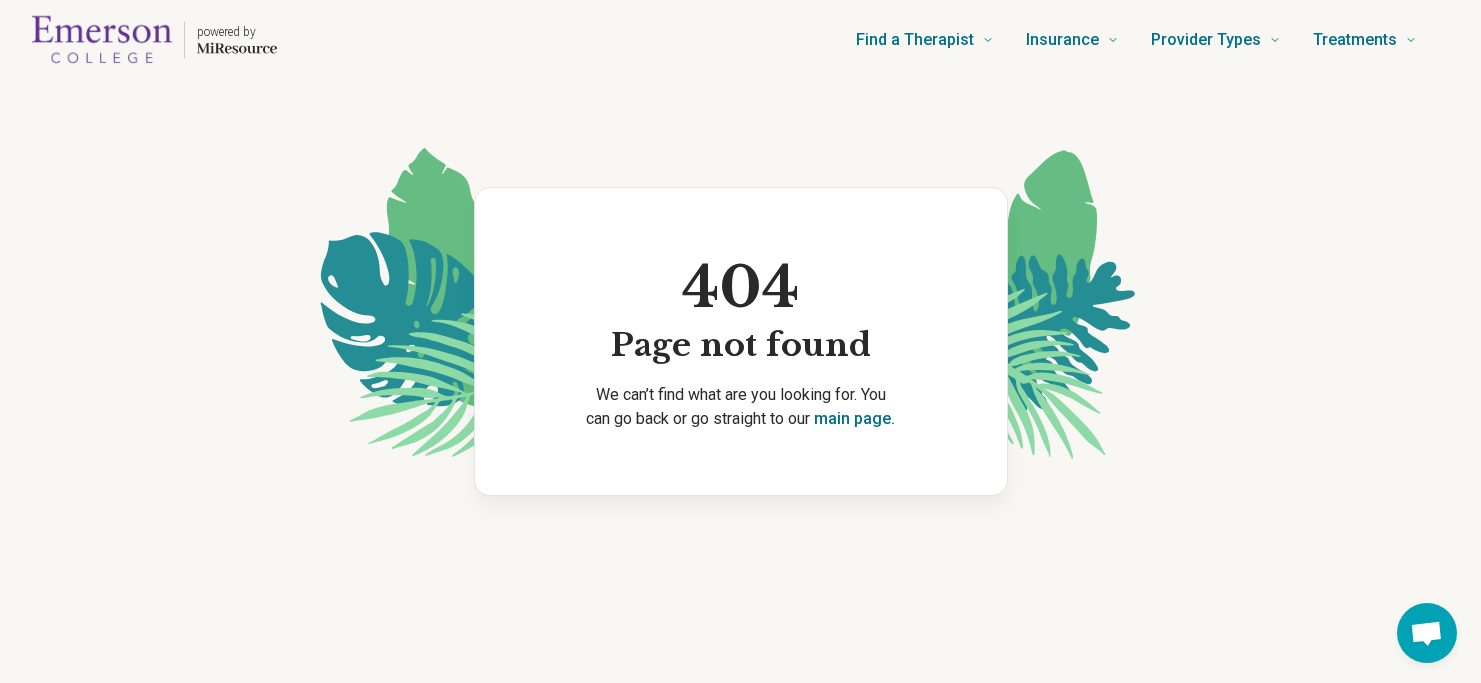 click on "powered by" at bounding box center (230, 40) 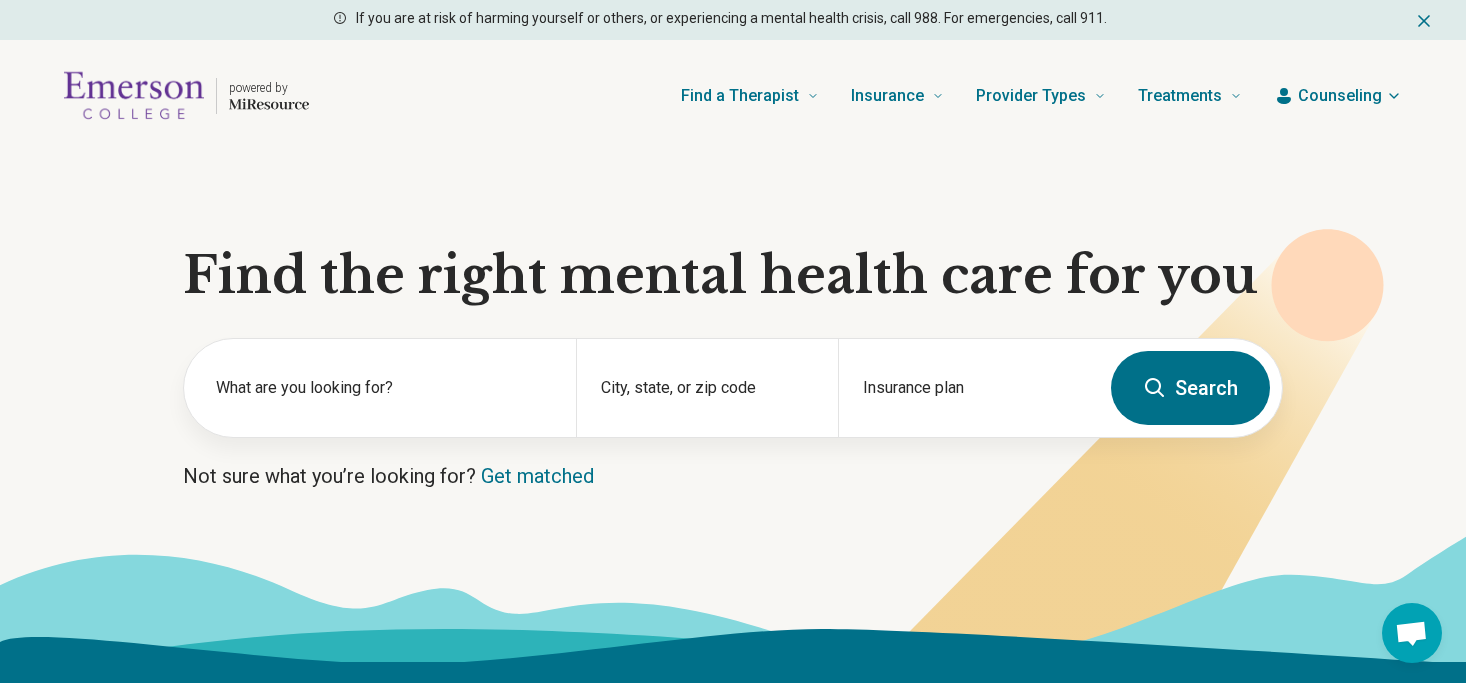 click 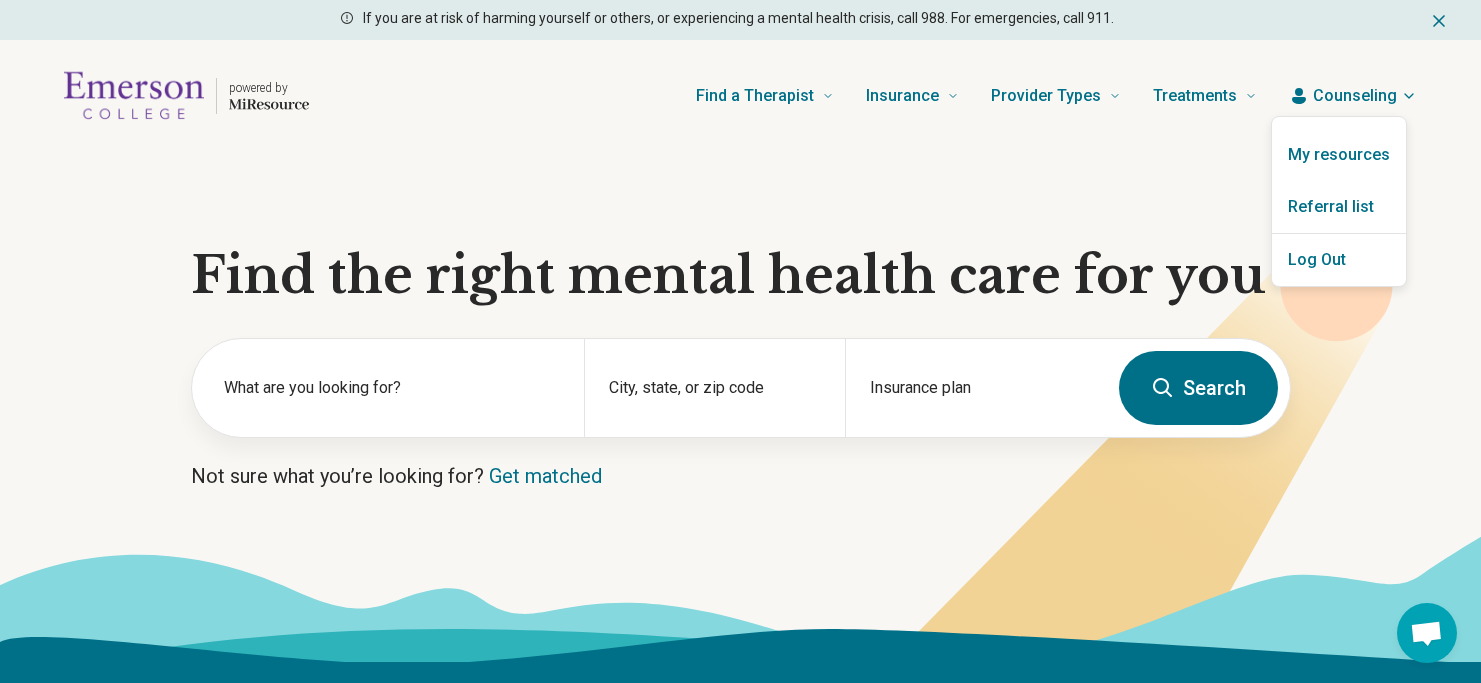 click at bounding box center (740, 341) 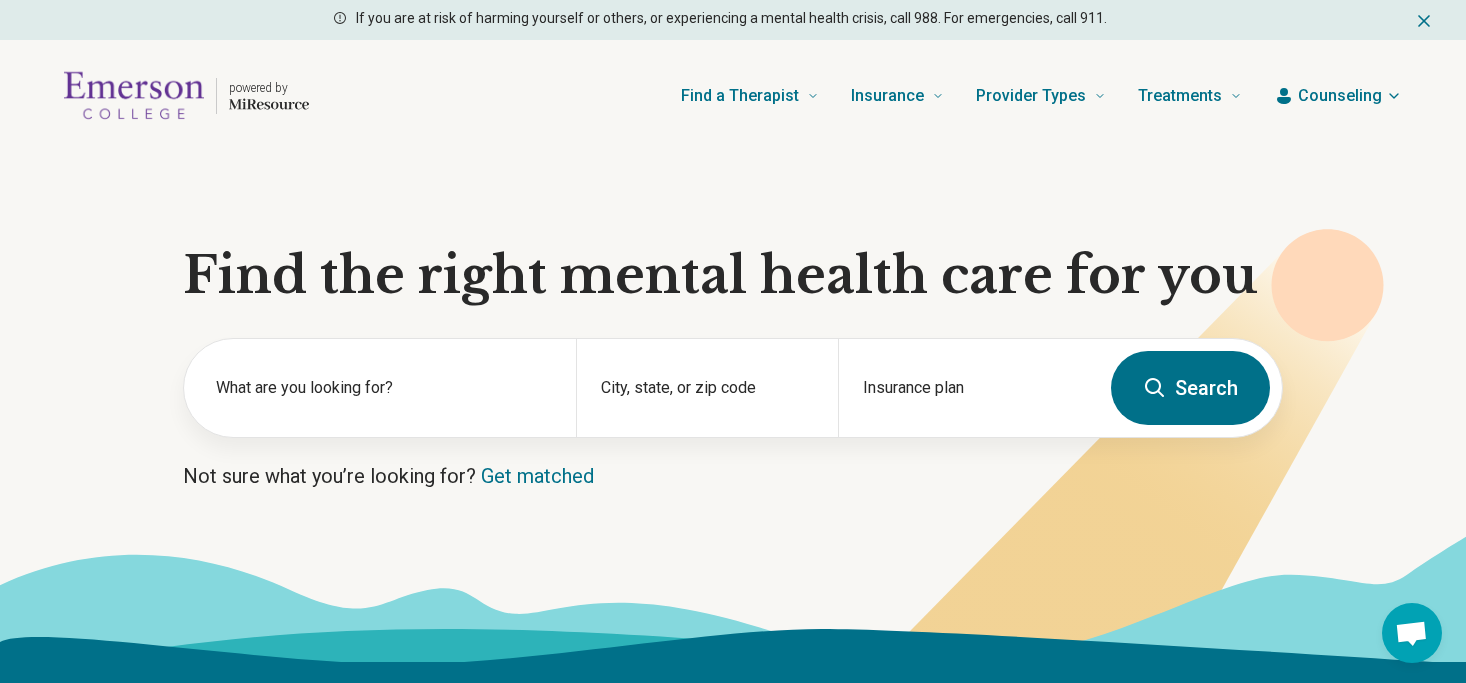 click on "Counseling" at bounding box center [1340, 96] 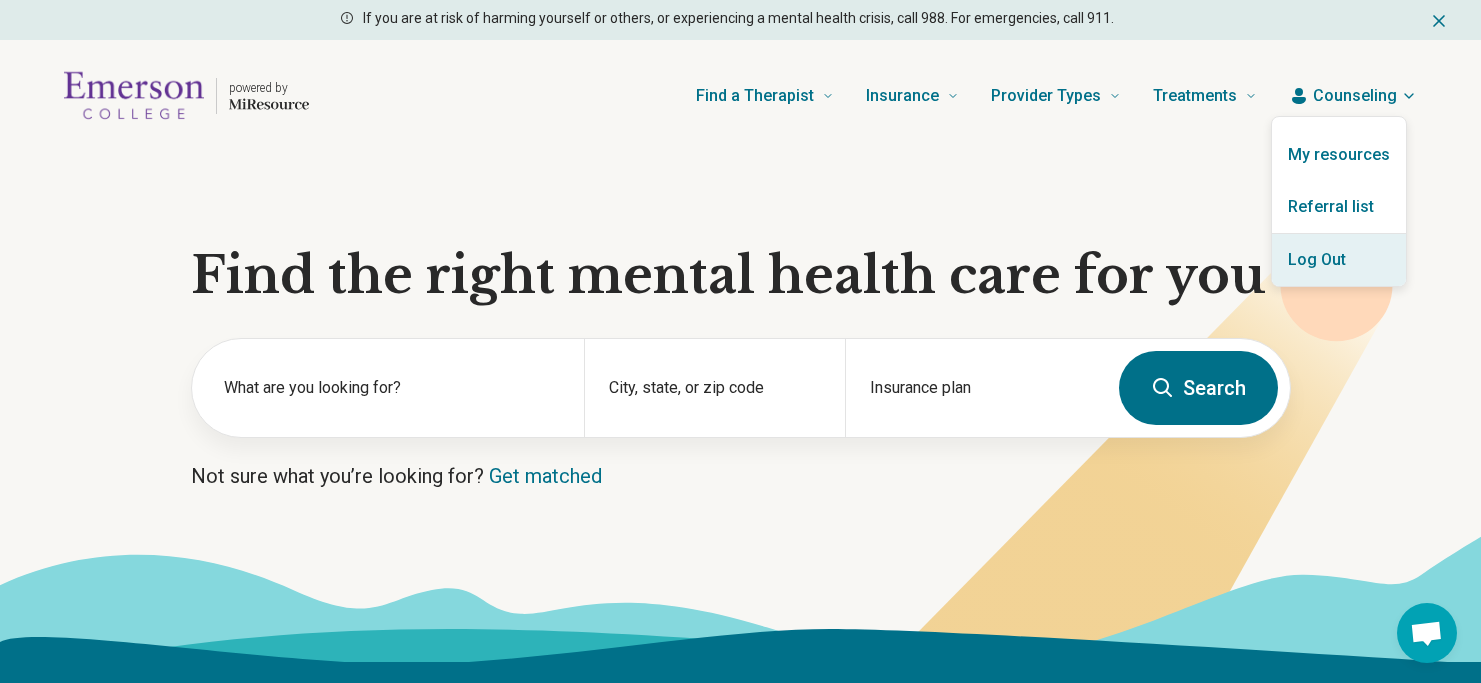 click on "Log Out" at bounding box center (1339, 260) 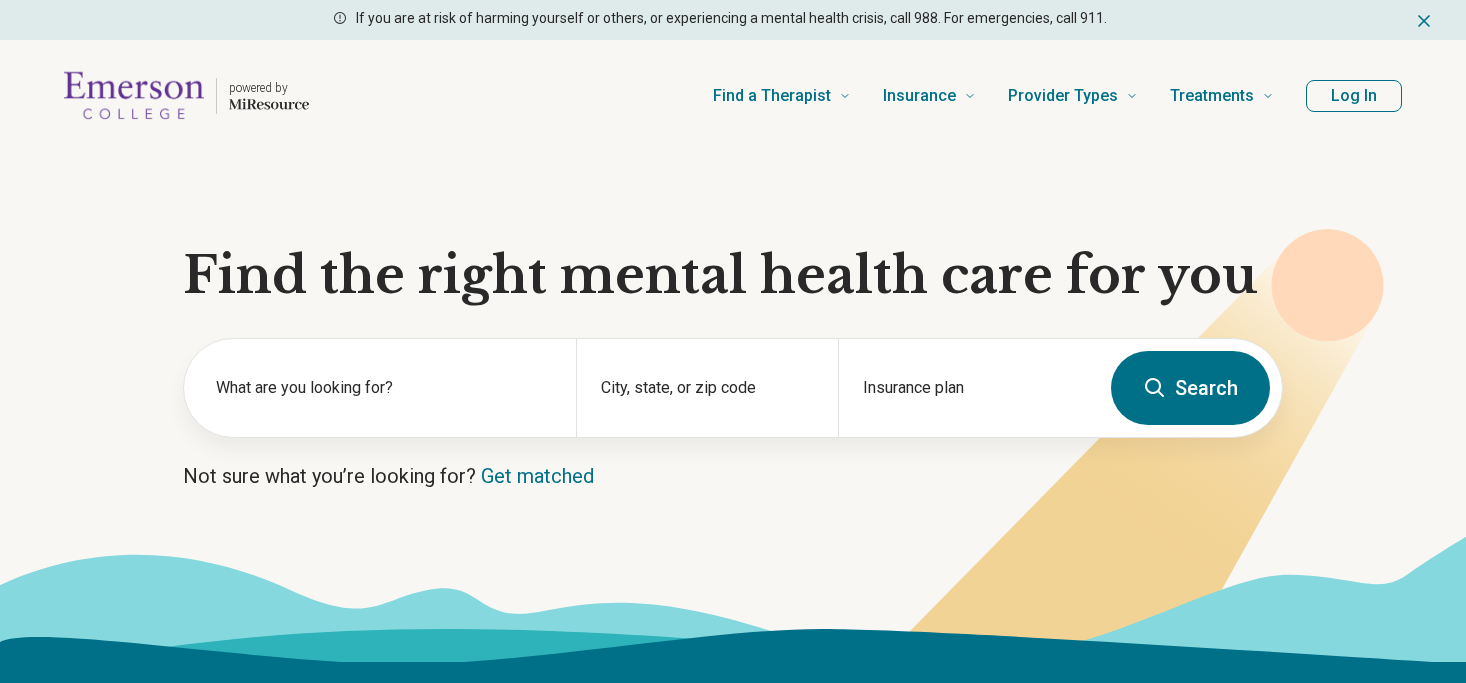 scroll, scrollTop: 0, scrollLeft: 0, axis: both 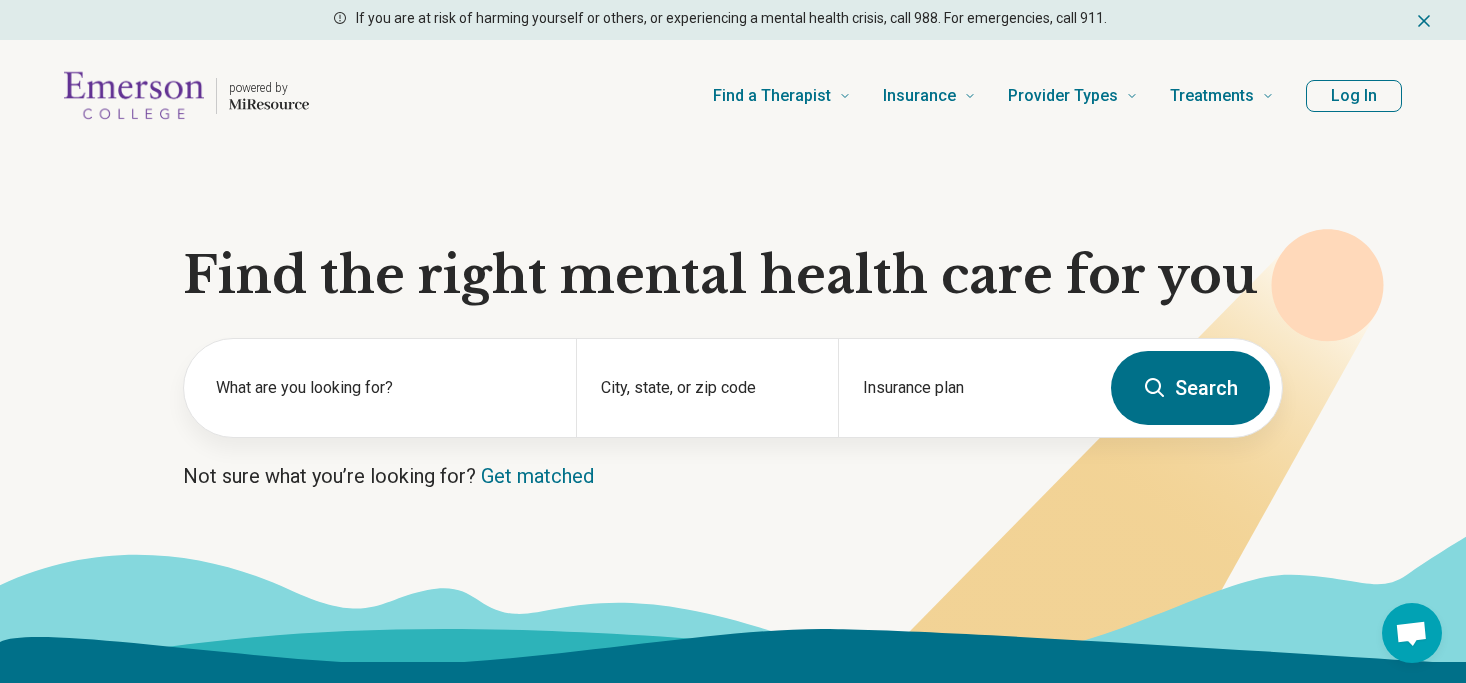 click on "powered by Find a Therapist Mental Health Conditions ADHD Anxiety Anorexia Autism Bipolar Binge Eating Bulimia Depression OCD Panic Phobias Postpartum Depression PTSD Schizophrenia Social Anxiety Behavioral and Coping Challenges Alcohol Anger Issues Antisocial Borderline Personality Drug Use Gambling Hoarding Narcissistic Personality Disorder OCPD Personality Disorders Sex Addiction Skin Picking Trichotillomania Relationships & Life Events Adoption Divorce End of Life Grief & Loss Infertility Infidelity Life Transitions Parenting Pregnancy Loss Relationships Identity and Emotional Wellbeing Abuse Body Image Bullying Childhood Abuse Chronic Pain Domestic Abuse Gender Identity Loneliness Sexual Assault Self Harm Suicidal Ideation Trauma Career & Performance Burnout Career Learning Disorder Personal Growth Self Esteem Sleep Work Life Balance Insurance National Insurers Aetna Anthem Blue Cross Blue Shield Cigna Humana Optum UnitedHealthCare Government & Public Programs GEHA Medicaid Medicare TriCare Emblem Molina" at bounding box center (733, 1911) 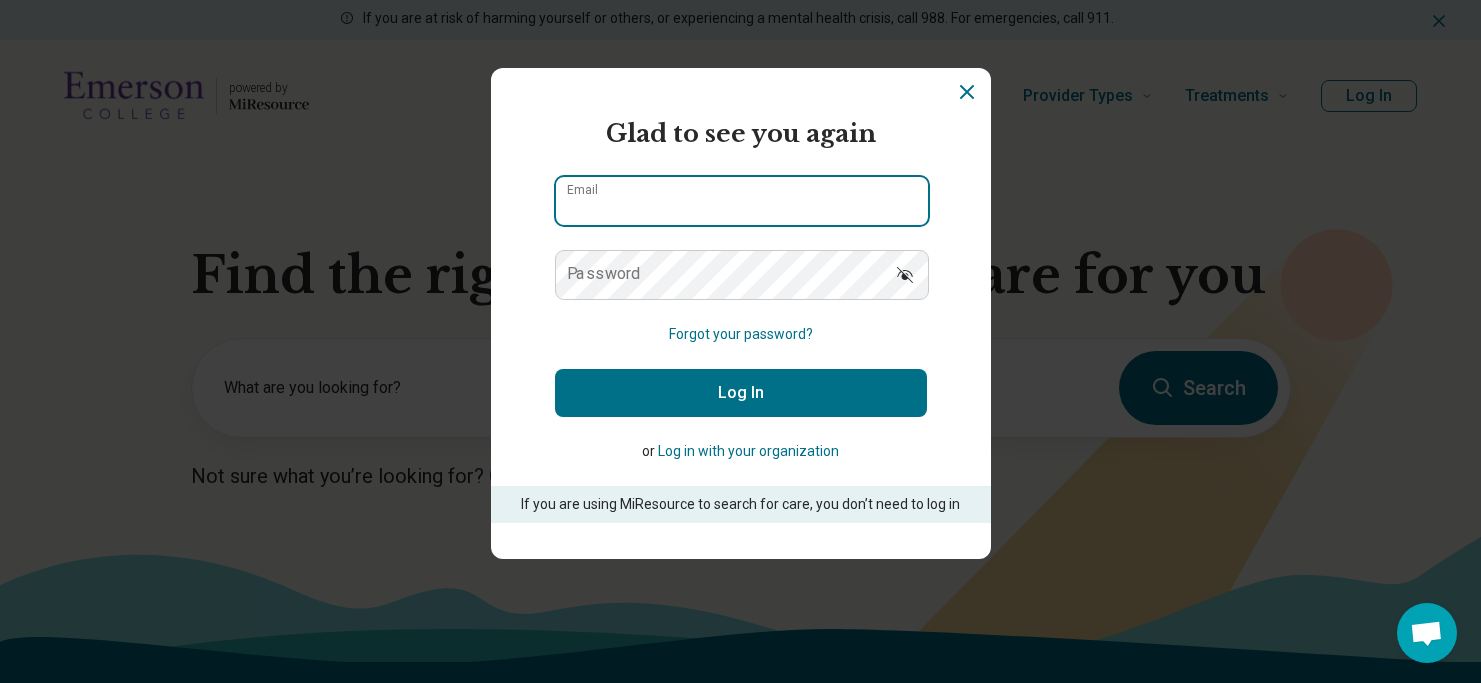 type on "**********" 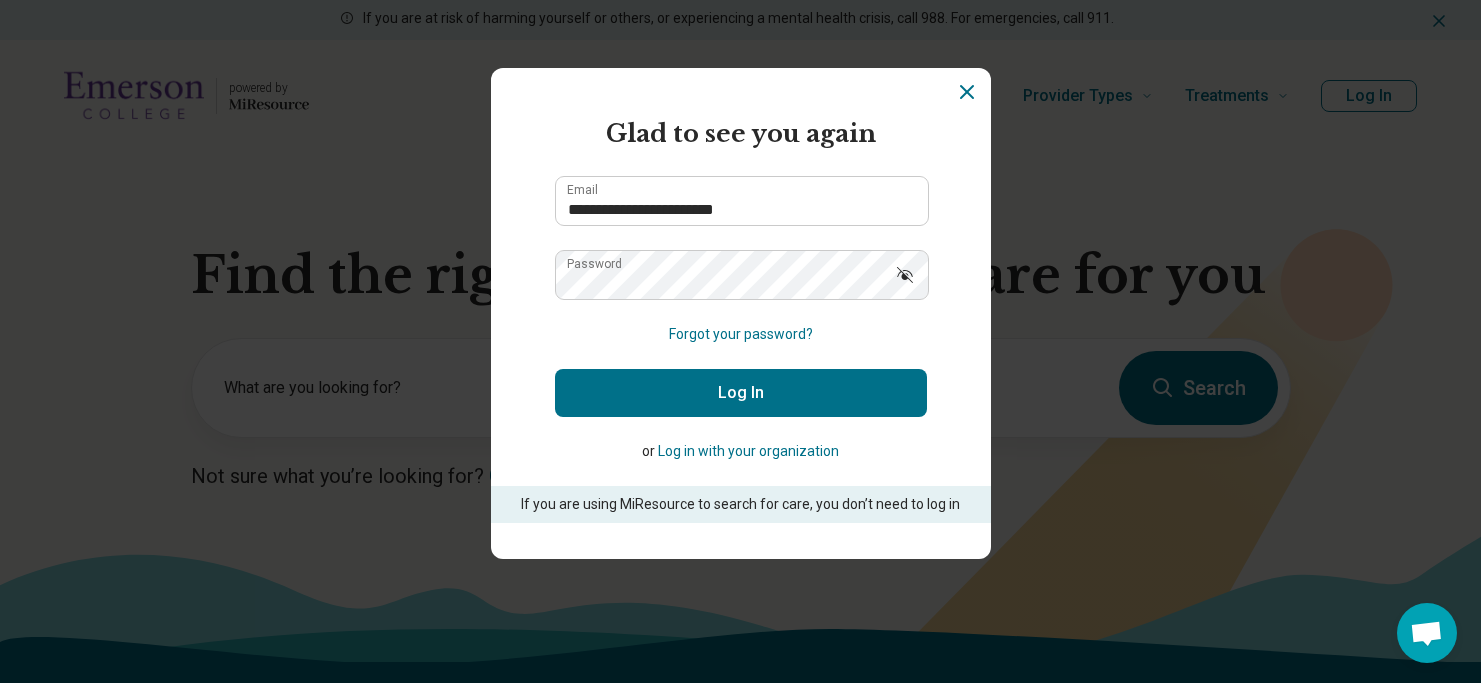 click on "Log In" at bounding box center (741, 393) 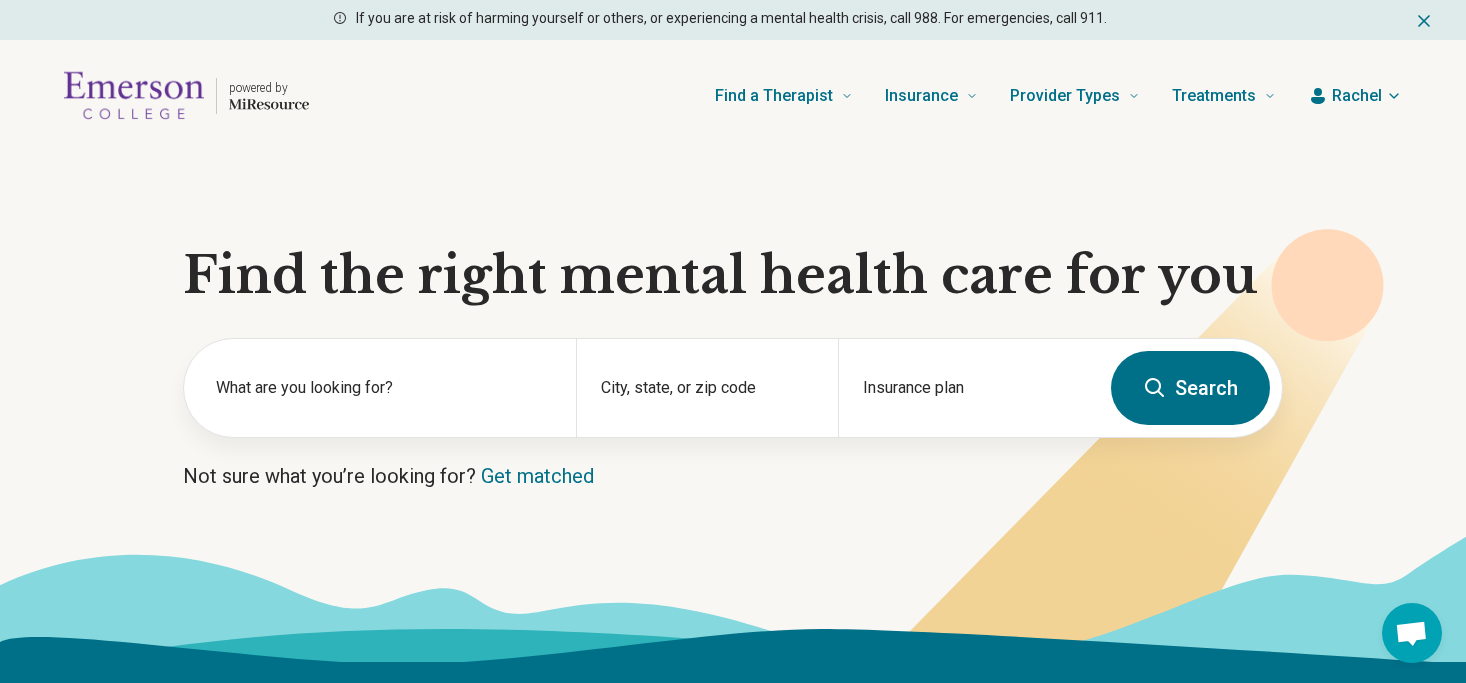 click on "Rachel" at bounding box center [1357, 96] 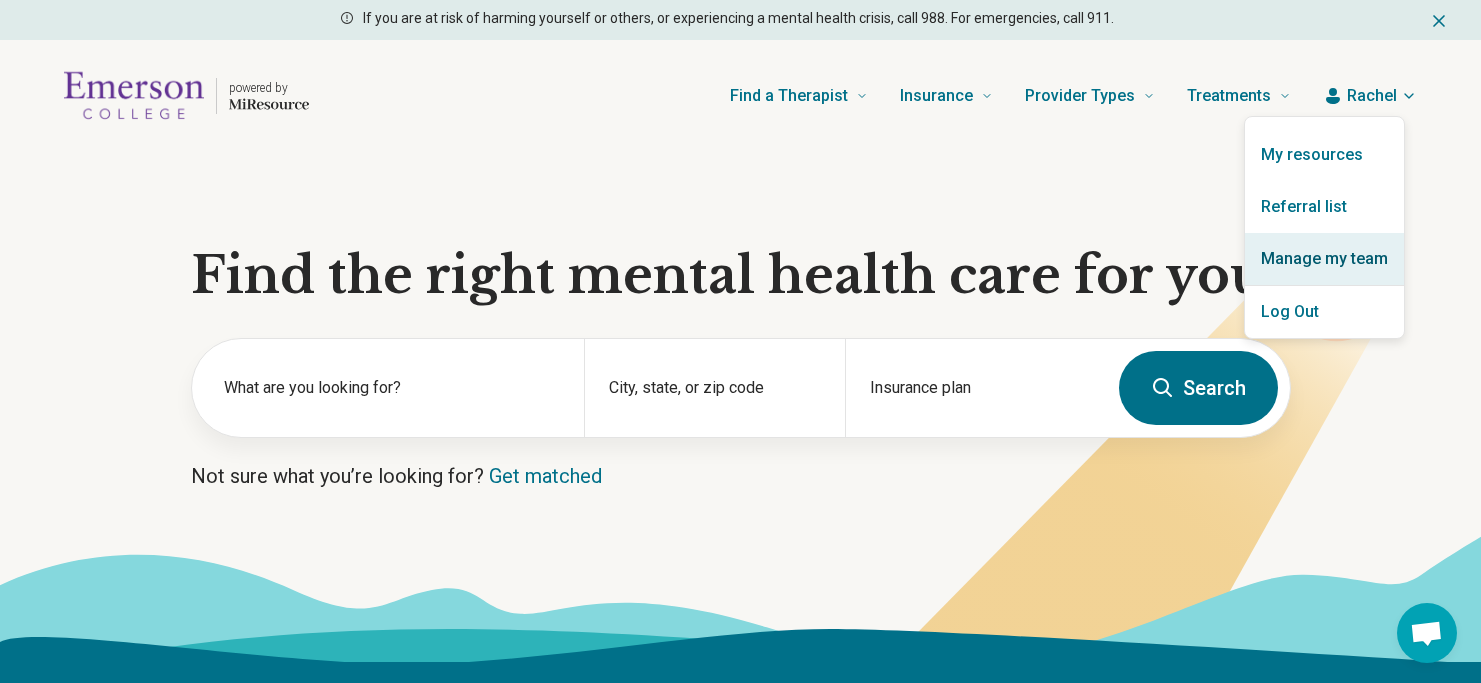 click on "Manage my team" at bounding box center [1324, 259] 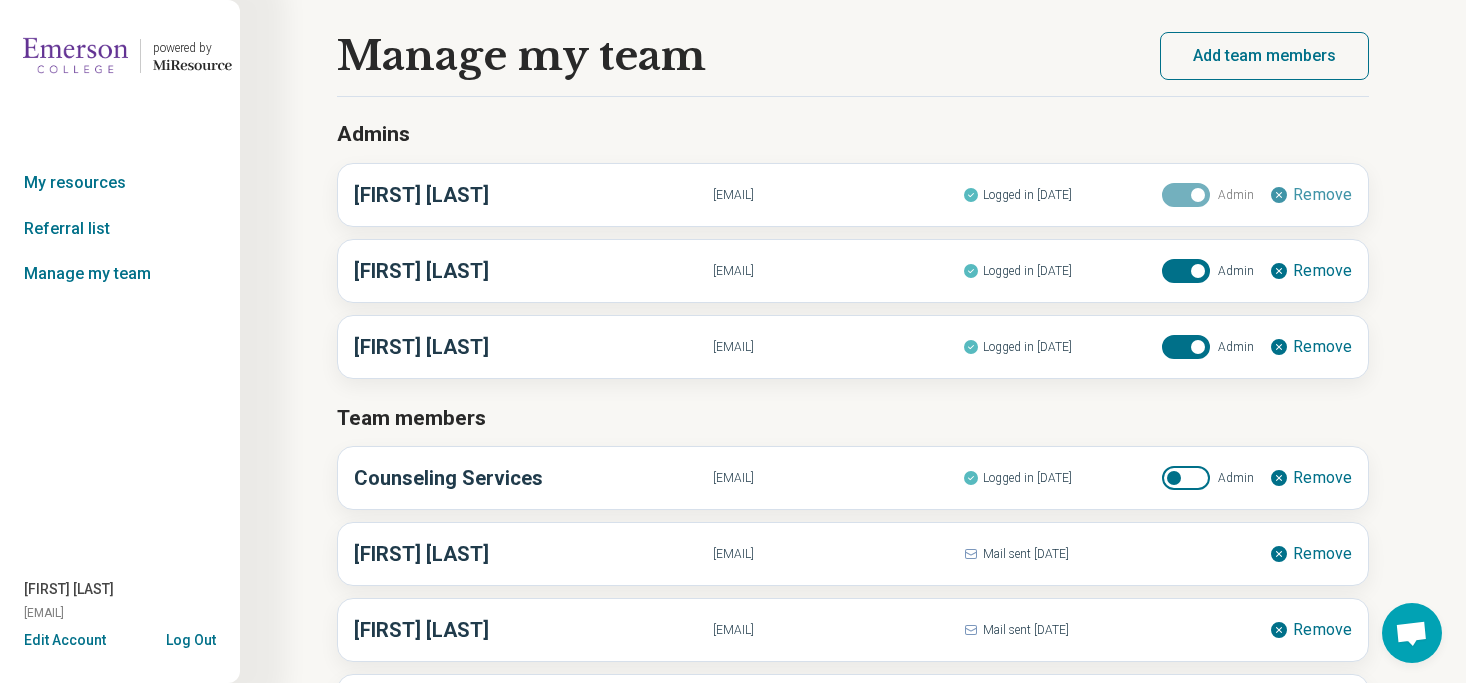 click at bounding box center (1186, 478) 